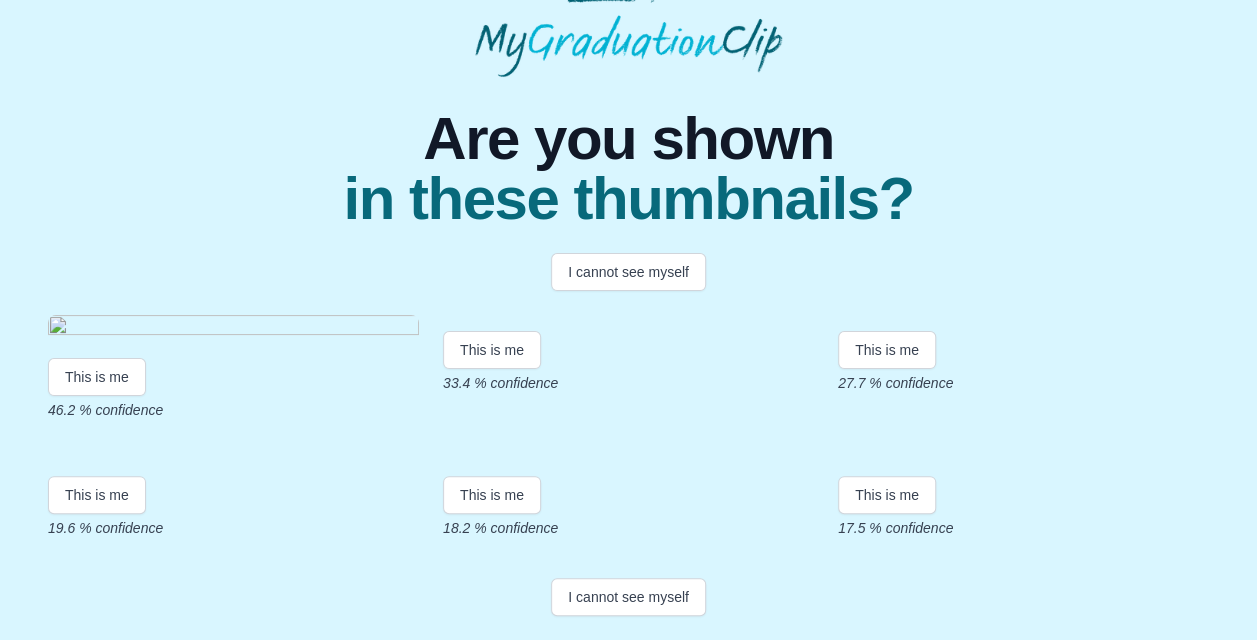 scroll, scrollTop: 0, scrollLeft: 0, axis: both 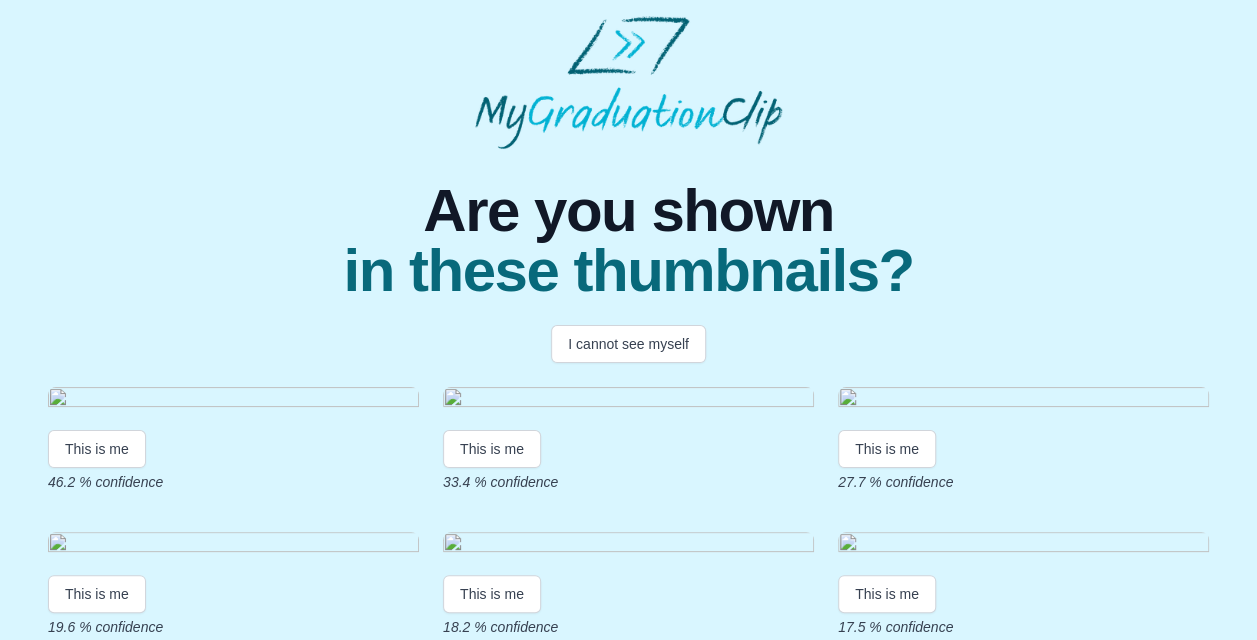 drag, startPoint x: 52, startPoint y: 391, endPoint x: 1096, endPoint y: 287, distance: 1049.1672 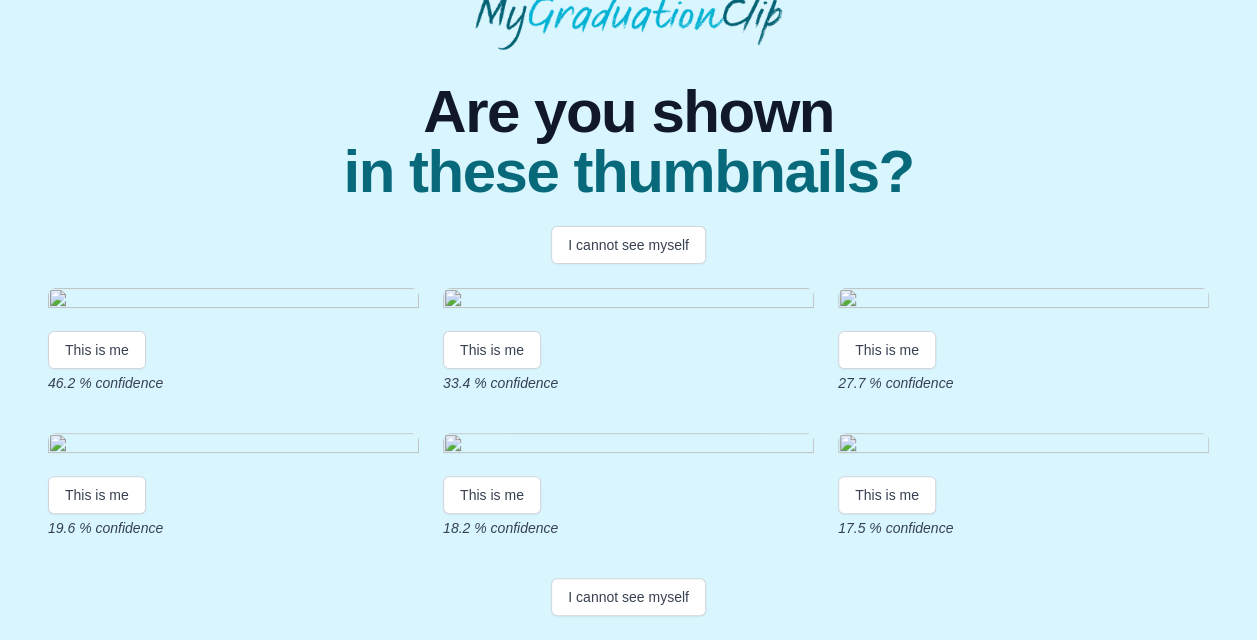 scroll, scrollTop: 459, scrollLeft: 0, axis: vertical 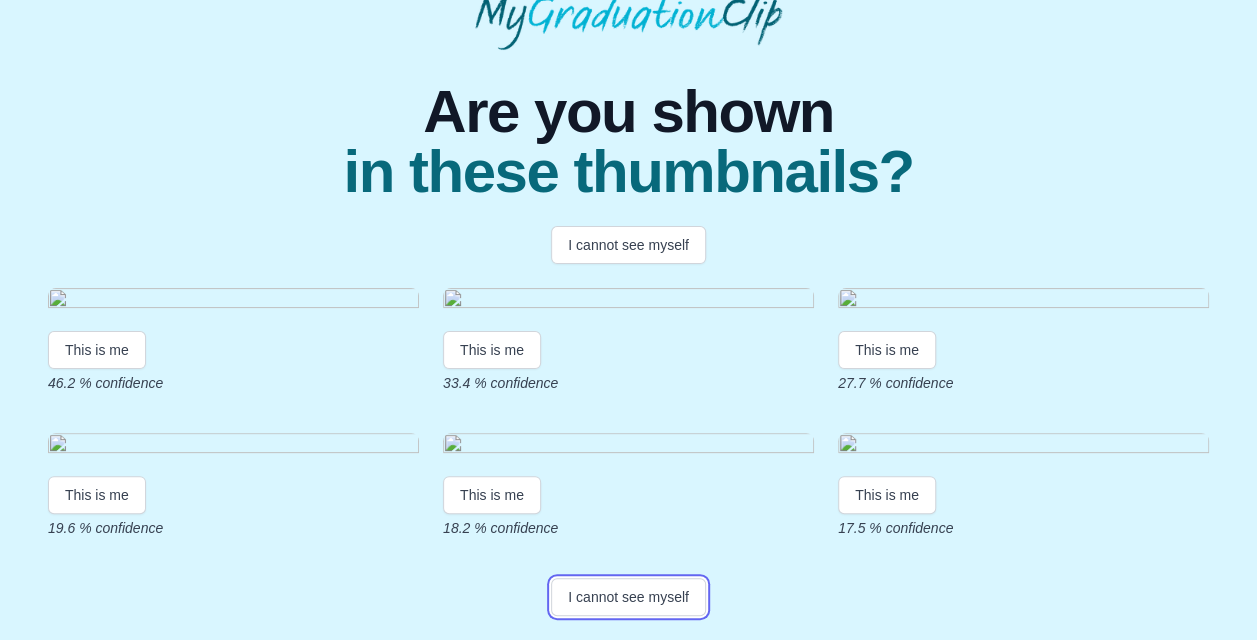 click on "I cannot see myself" at bounding box center [628, 597] 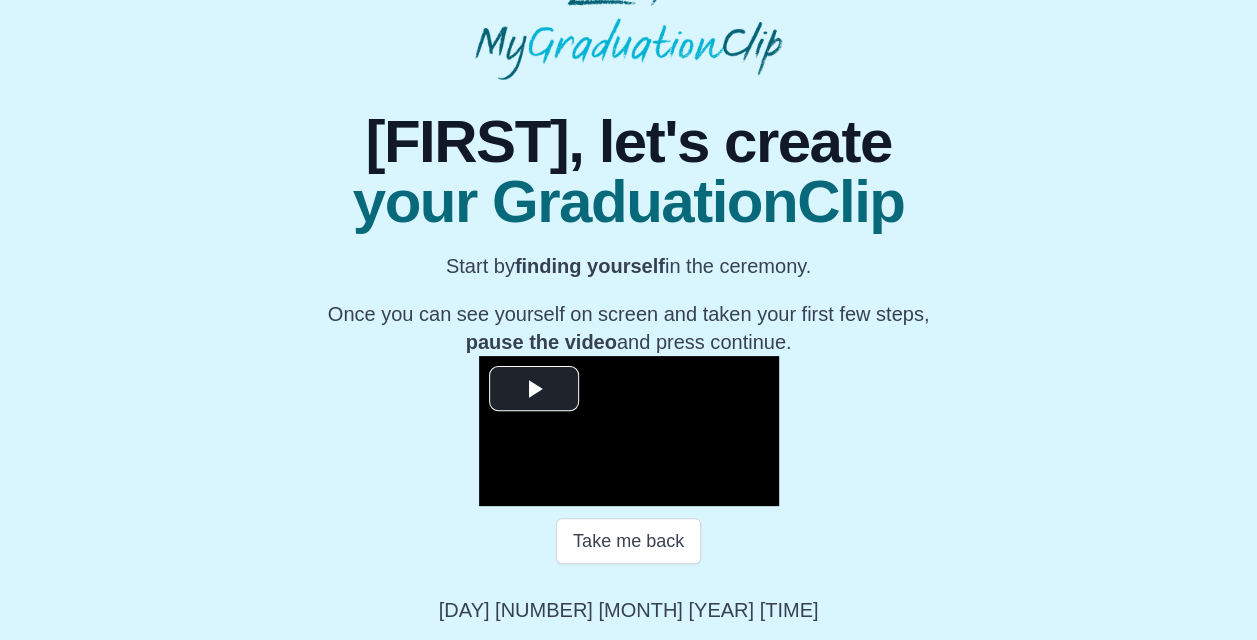 scroll, scrollTop: 272, scrollLeft: 0, axis: vertical 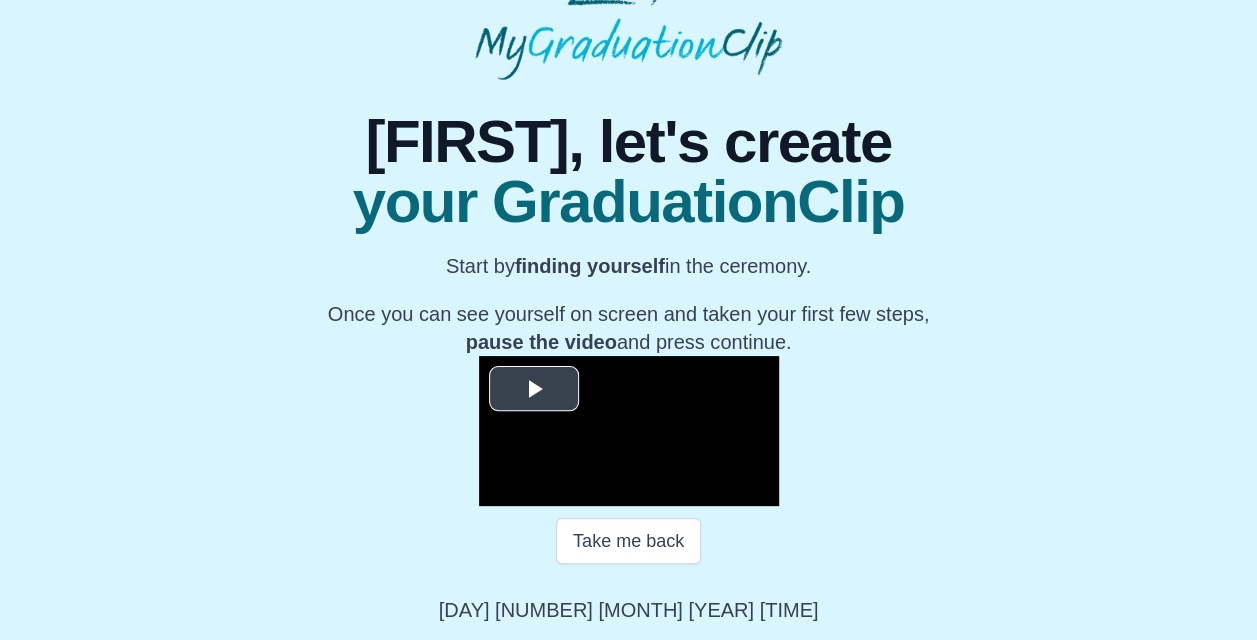 click at bounding box center [534, 389] 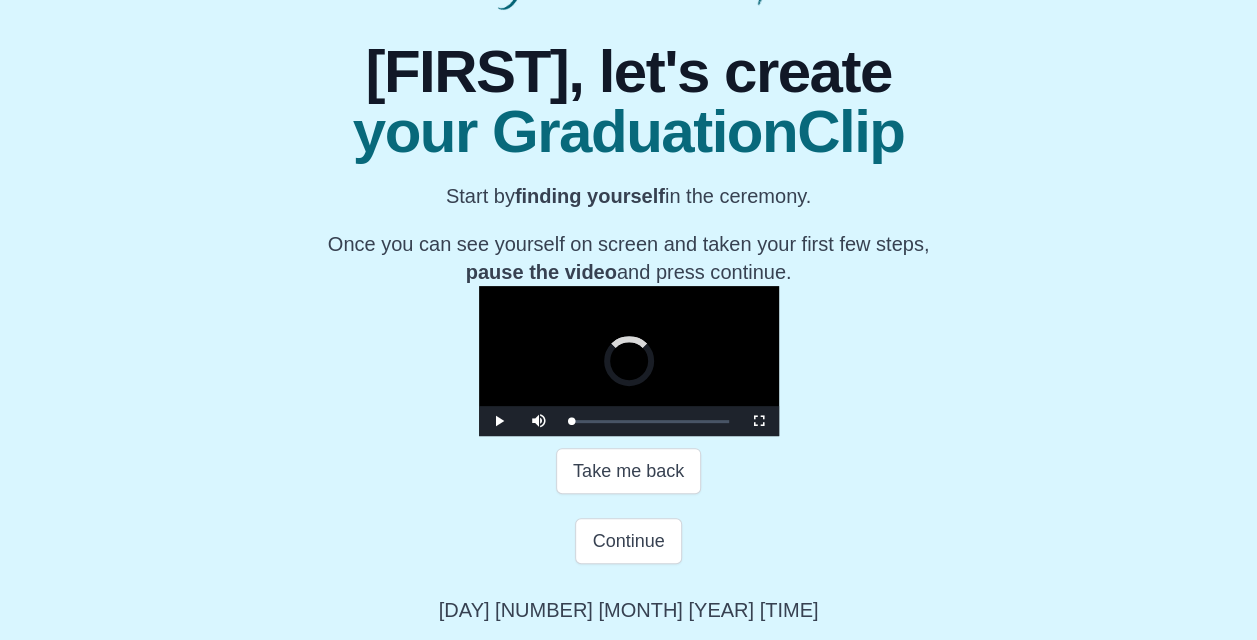 drag, startPoint x: 406, startPoint y: 492, endPoint x: 617, endPoint y: 511, distance: 211.85373 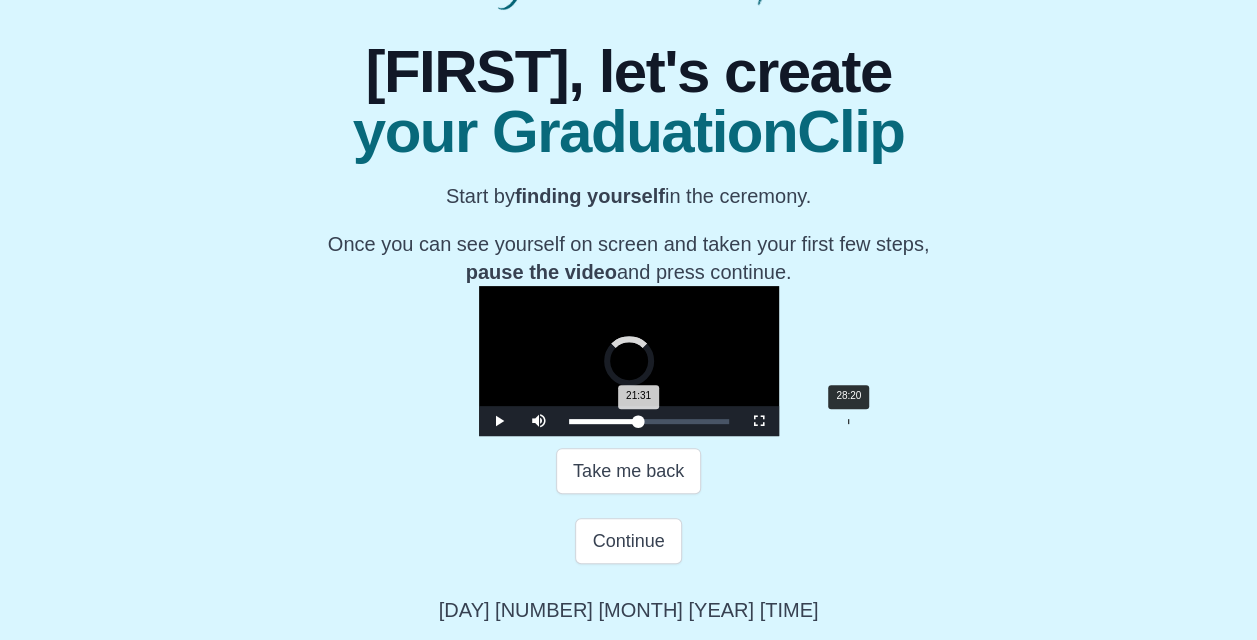 drag, startPoint x: 616, startPoint y: 492, endPoint x: 683, endPoint y: 494, distance: 67.02985 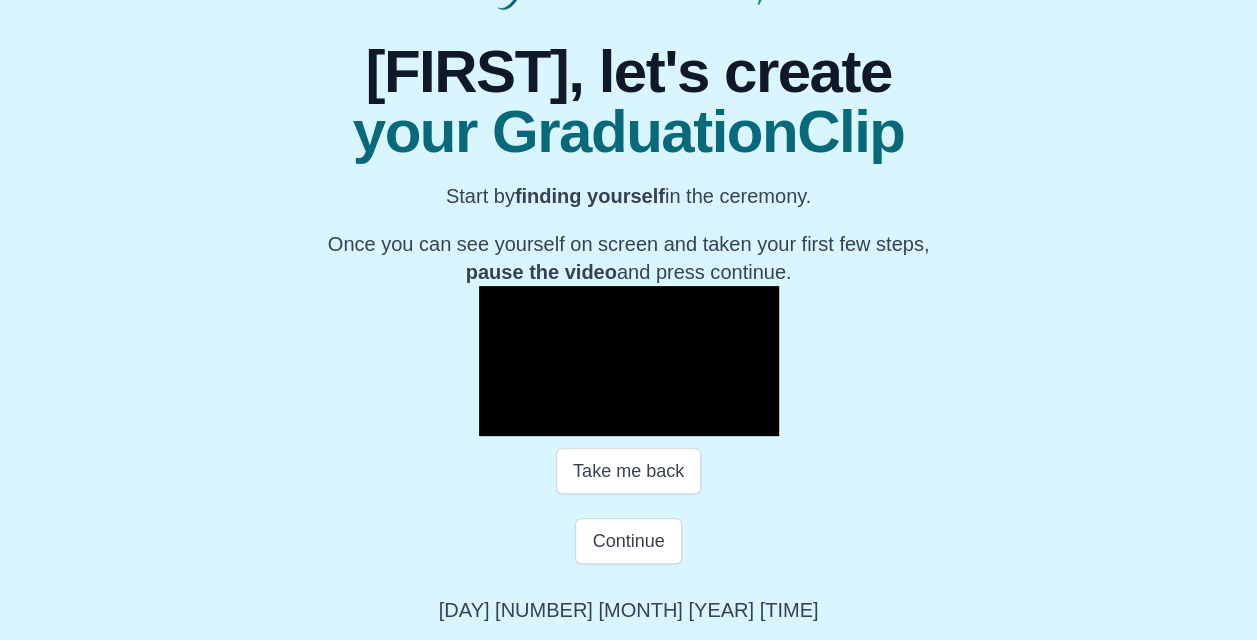 scroll, scrollTop: 342, scrollLeft: 0, axis: vertical 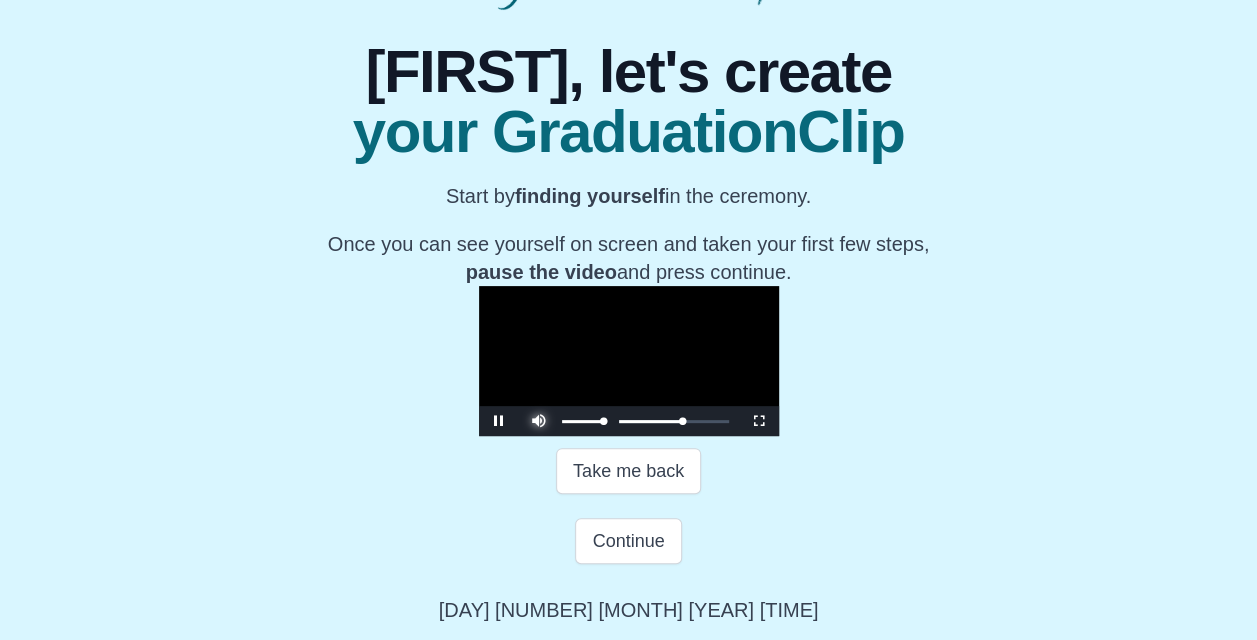 click at bounding box center (539, 406) 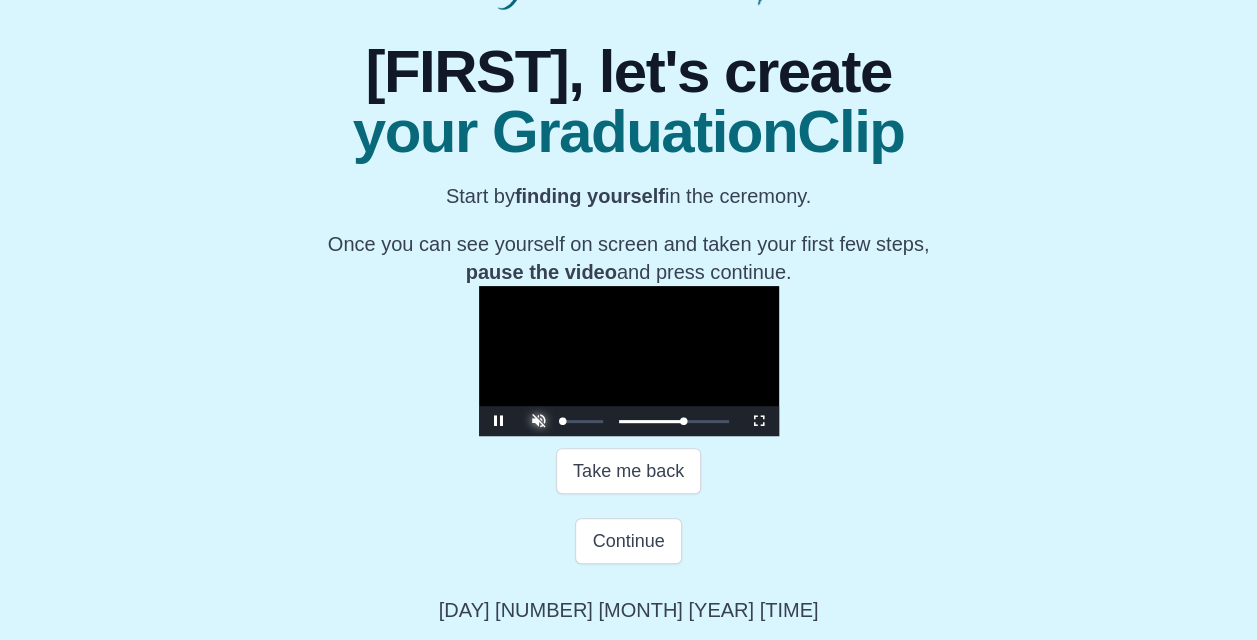 click at bounding box center (539, 406) 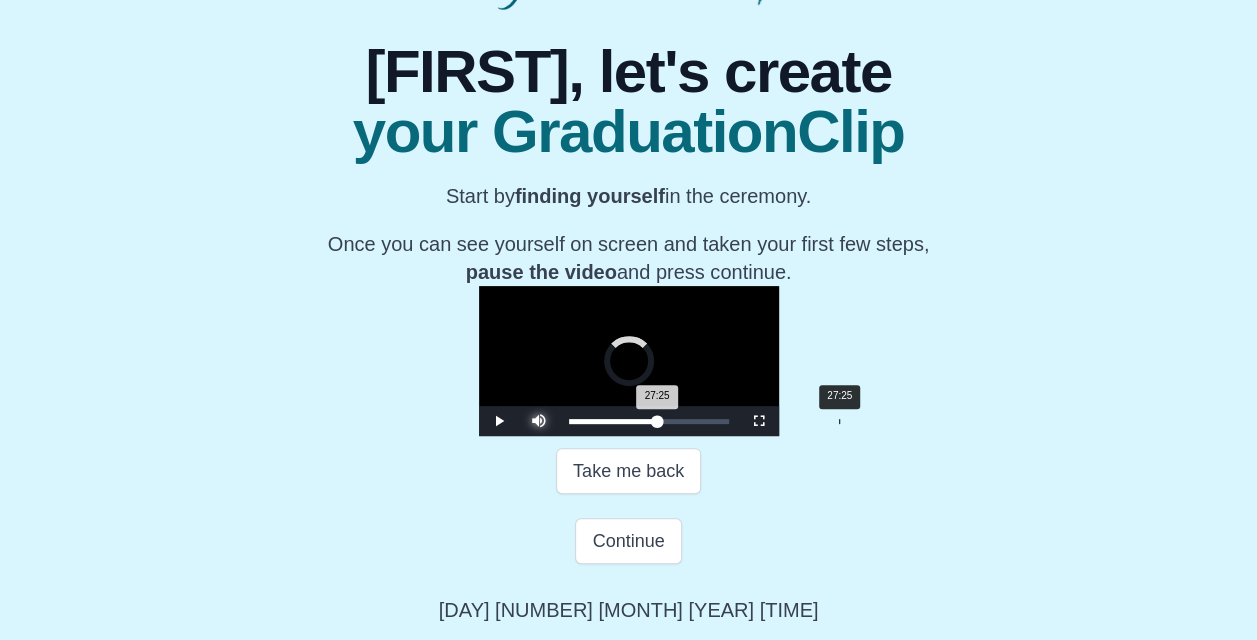 drag, startPoint x: 690, startPoint y: 417, endPoint x: 672, endPoint y: 414, distance: 18.248287 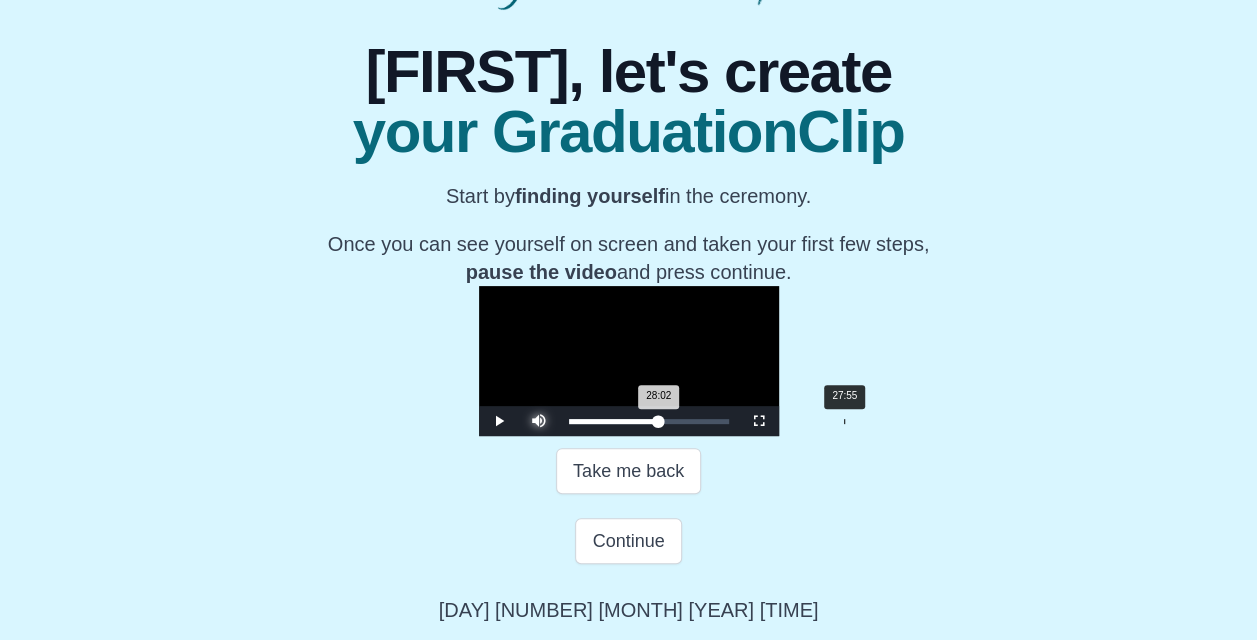 click on "28:02 Progress : 0%" at bounding box center [614, 421] 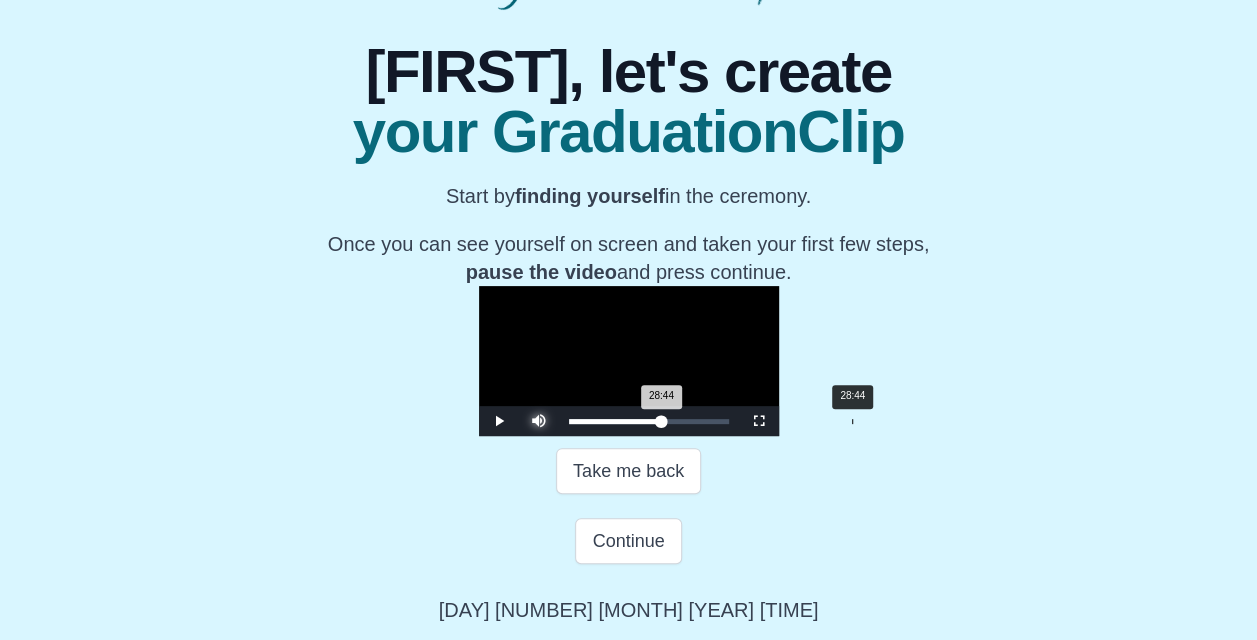 click on "28:44 Progress : 0%" at bounding box center [615, 421] 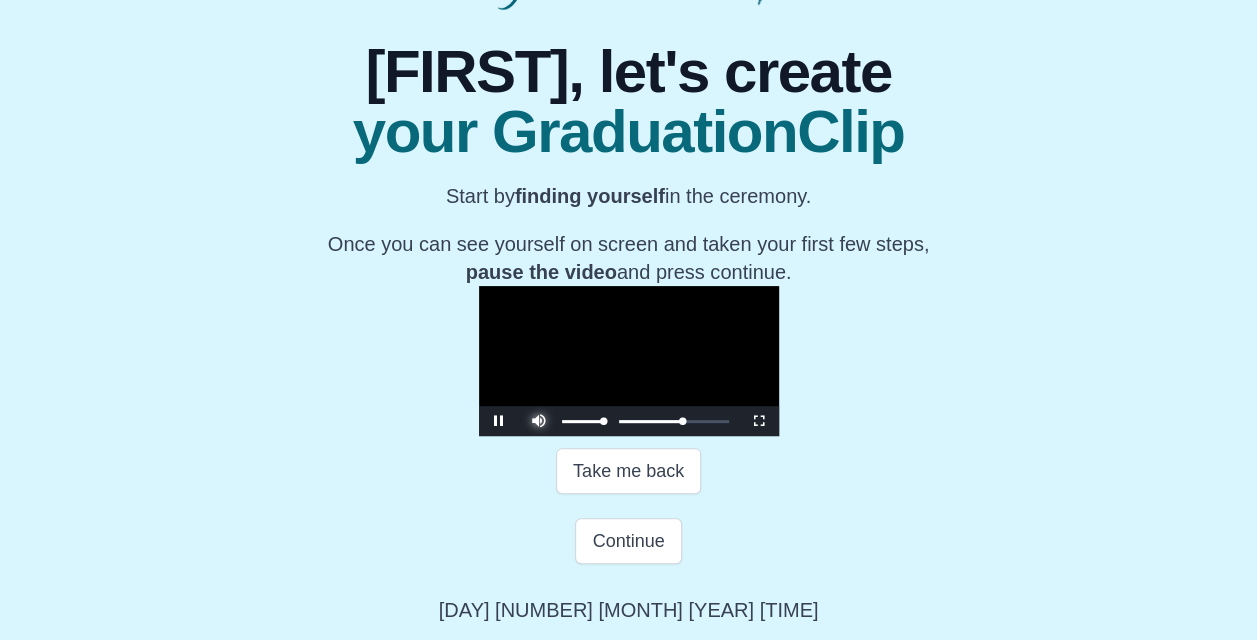 click at bounding box center [539, 406] 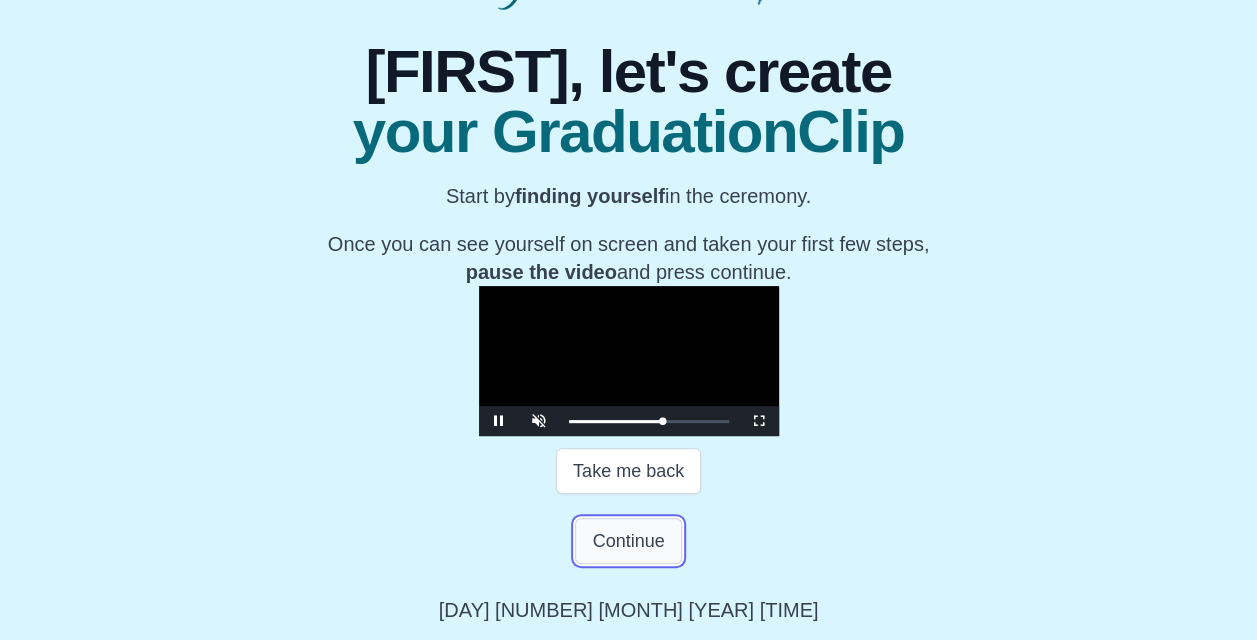 click on "Continue" at bounding box center [628, 541] 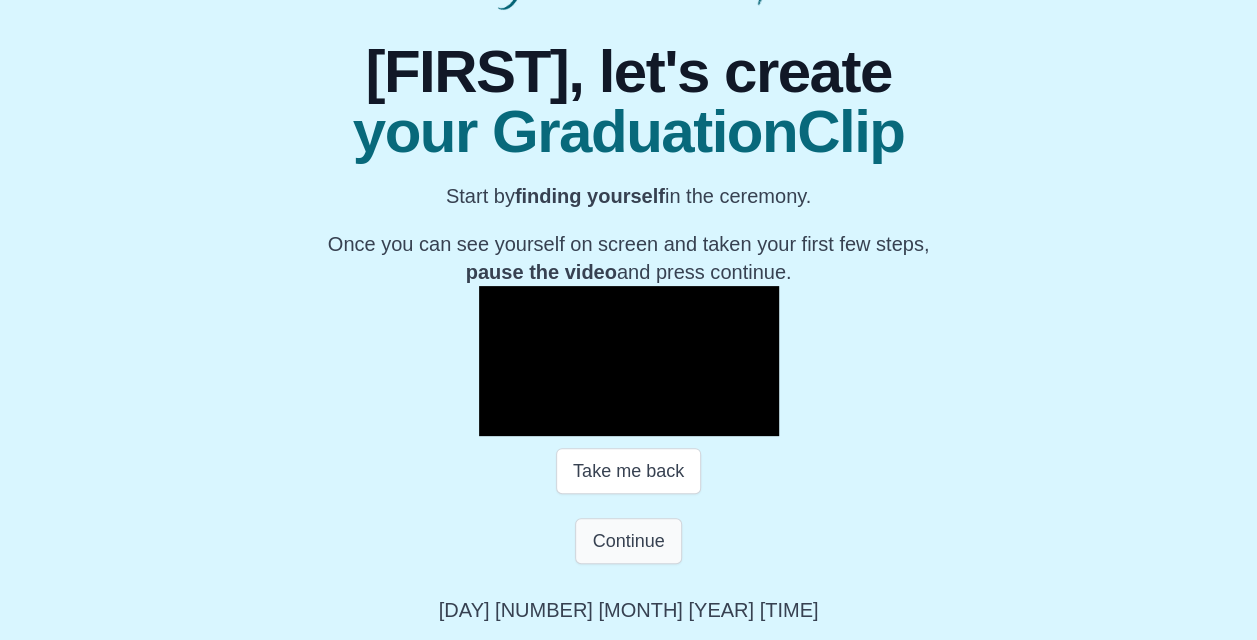 scroll, scrollTop: 10, scrollLeft: 0, axis: vertical 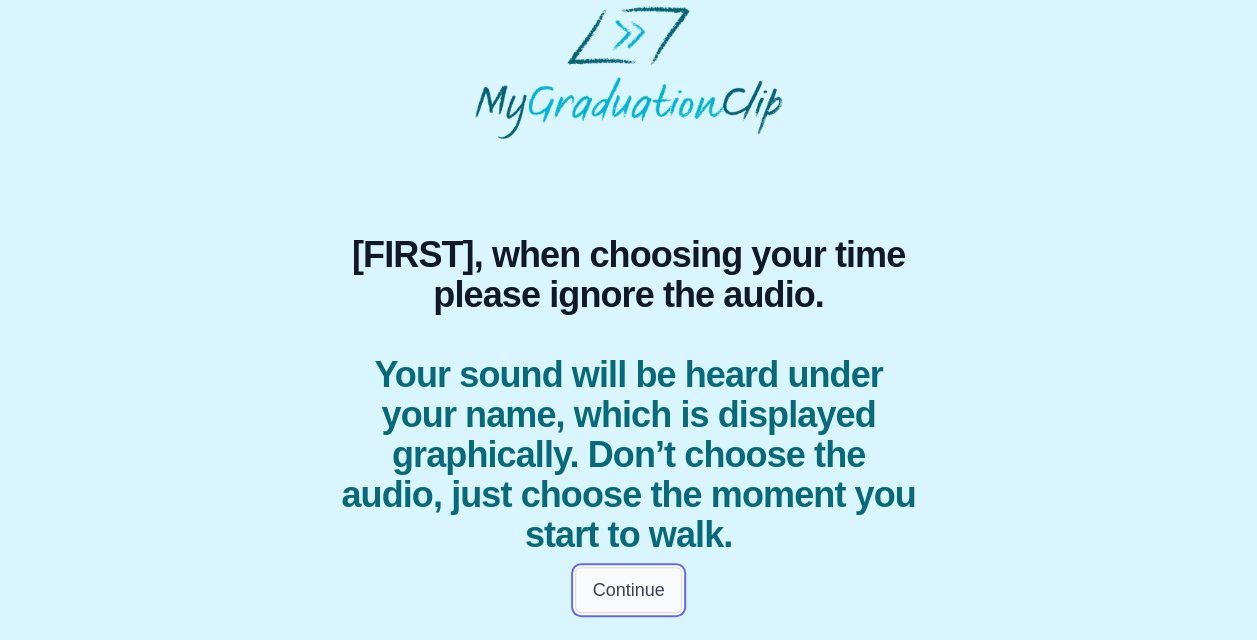 click on "Continue" at bounding box center [628, 590] 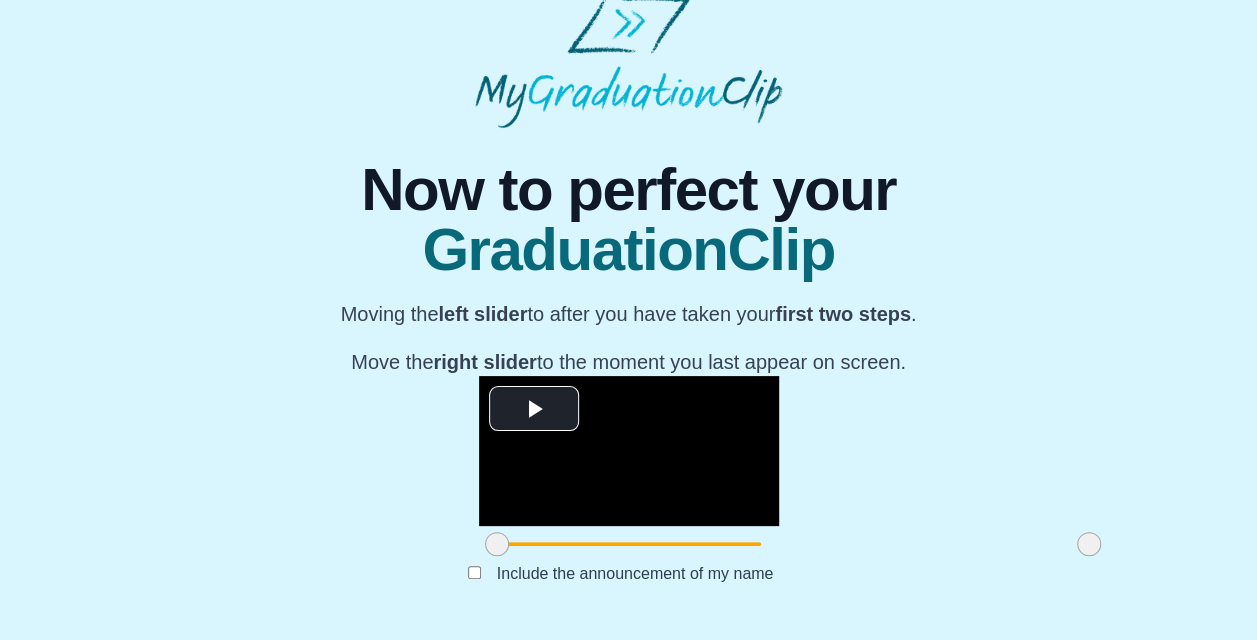 scroll, scrollTop: 224, scrollLeft: 0, axis: vertical 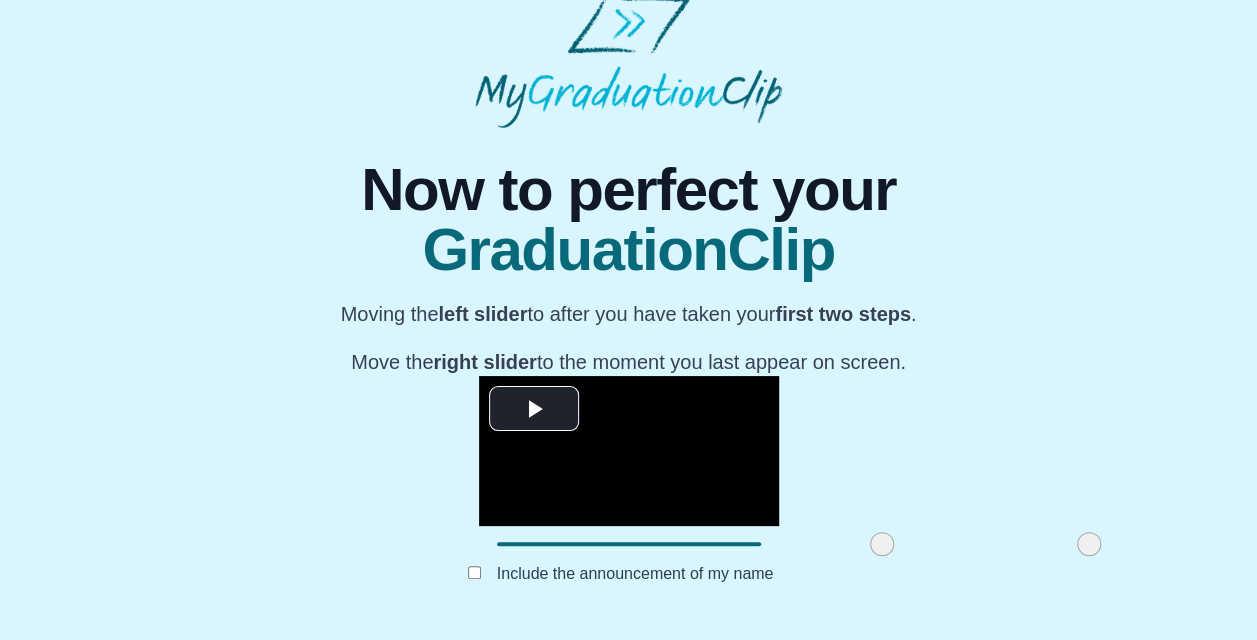 drag, startPoint x: 340, startPoint y: 536, endPoint x: 725, endPoint y: 542, distance: 385.04675 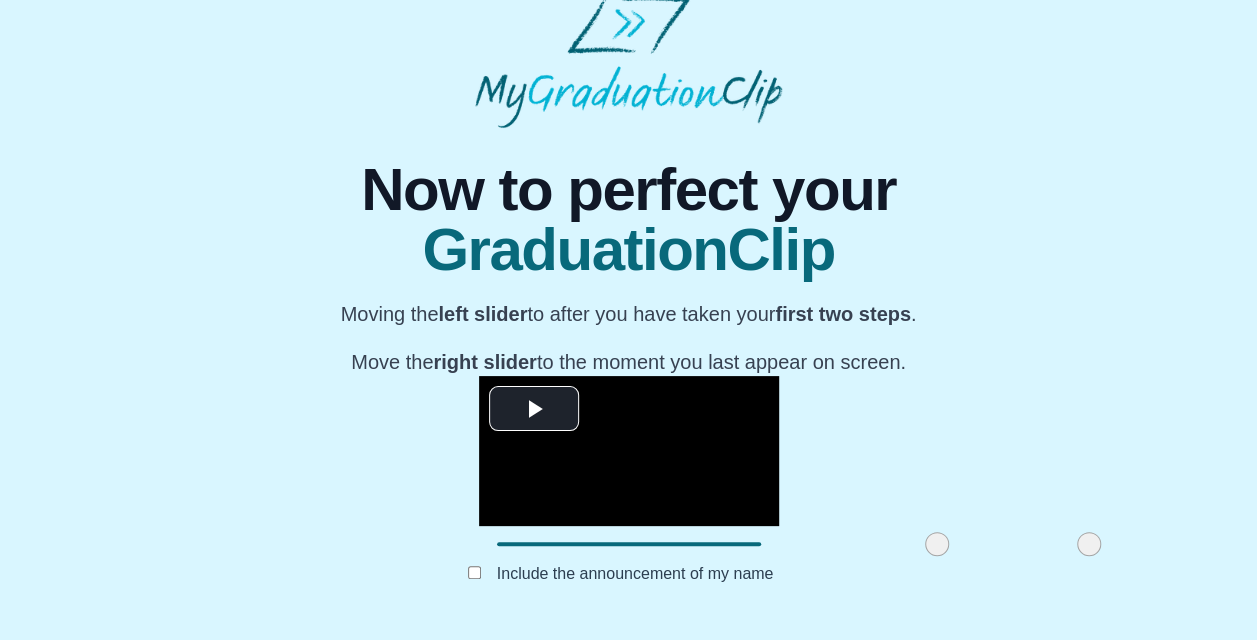 drag, startPoint x: 723, startPoint y: 544, endPoint x: 778, endPoint y: 542, distance: 55.03635 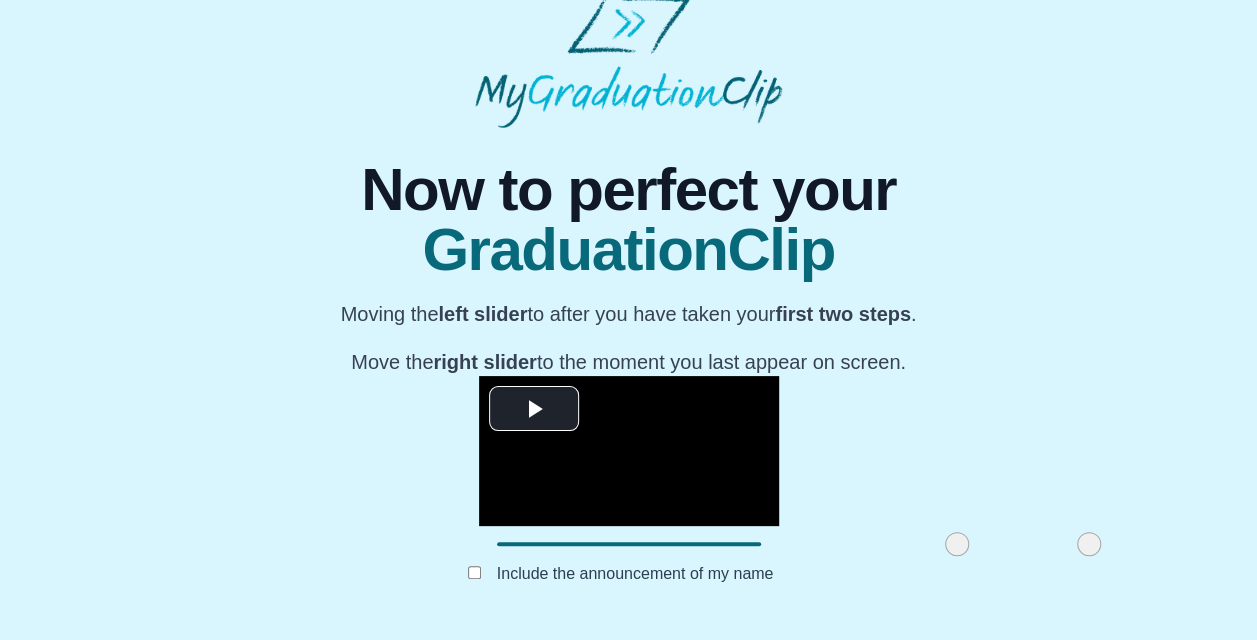 drag, startPoint x: 778, startPoint y: 542, endPoint x: 806, endPoint y: 542, distance: 28 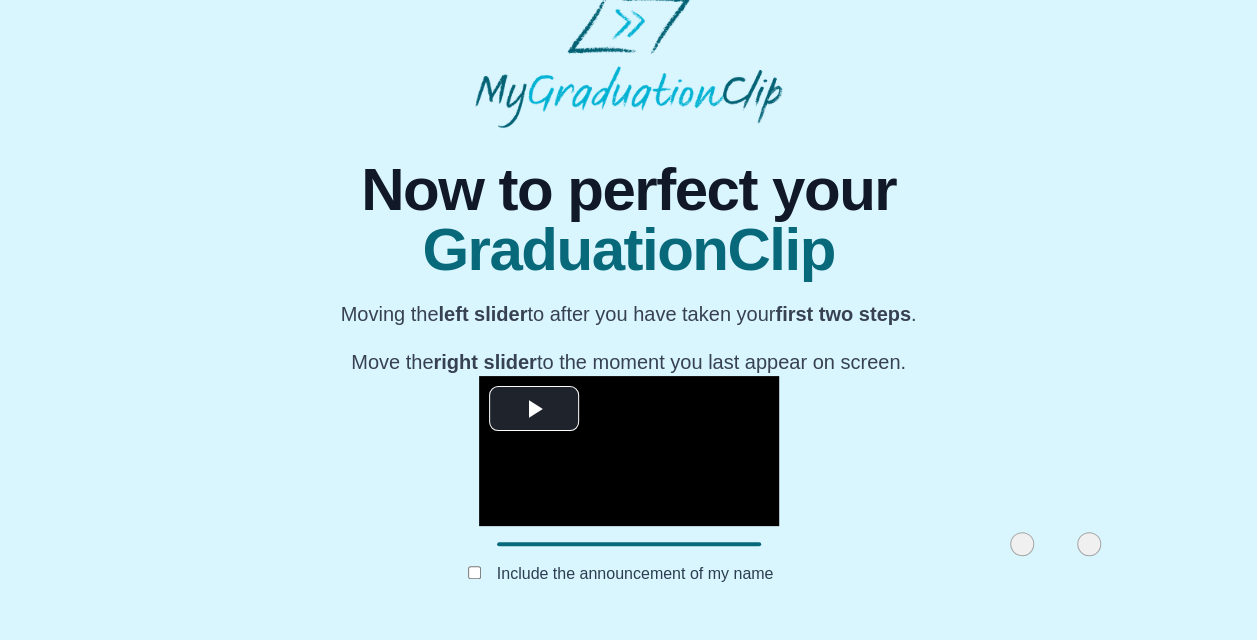 drag, startPoint x: 807, startPoint y: 542, endPoint x: 864, endPoint y: 540, distance: 57.035076 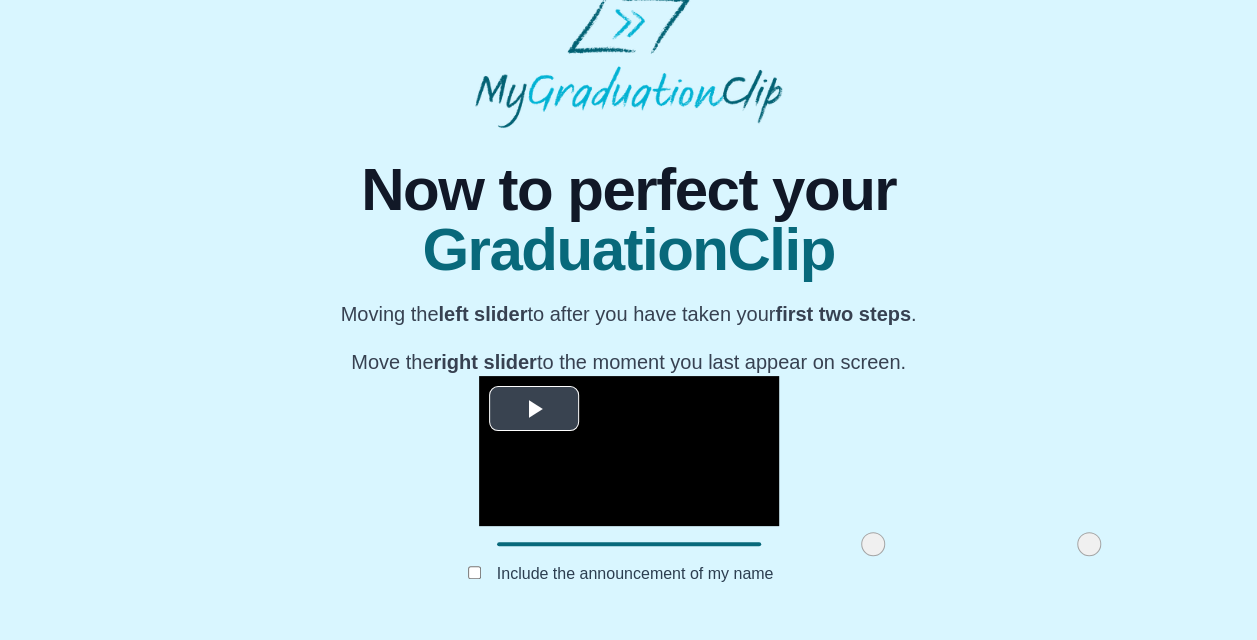 drag, startPoint x: 864, startPoint y: 540, endPoint x: 715, endPoint y: 523, distance: 149.96666 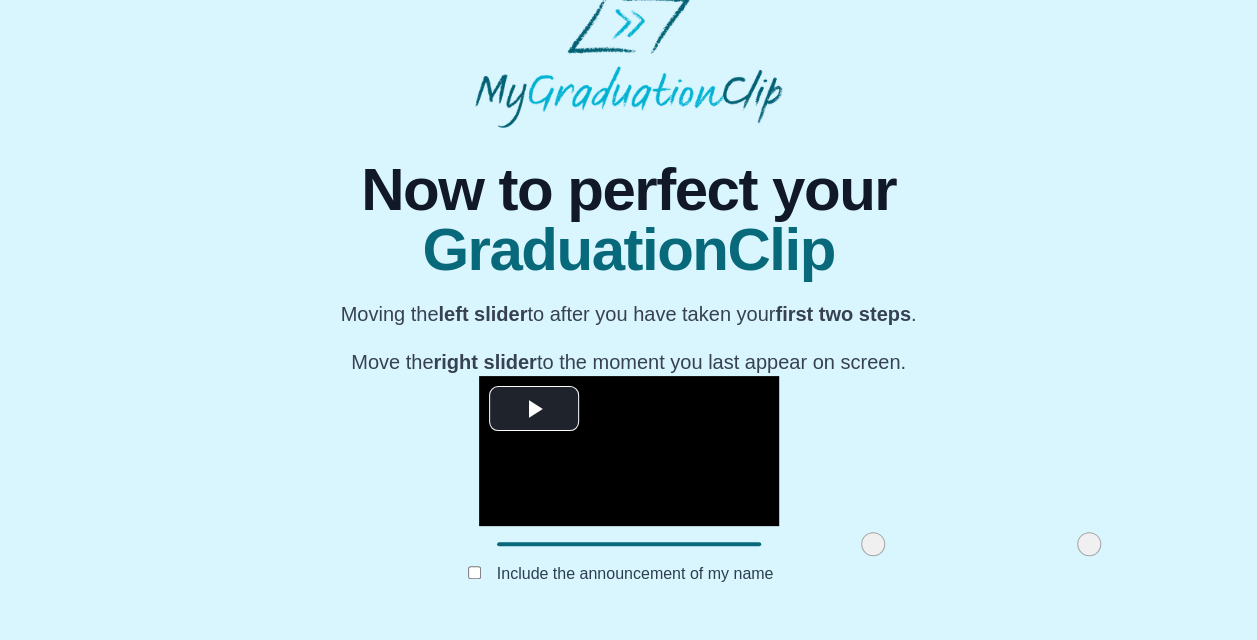 click on "**********" at bounding box center (628, 376) 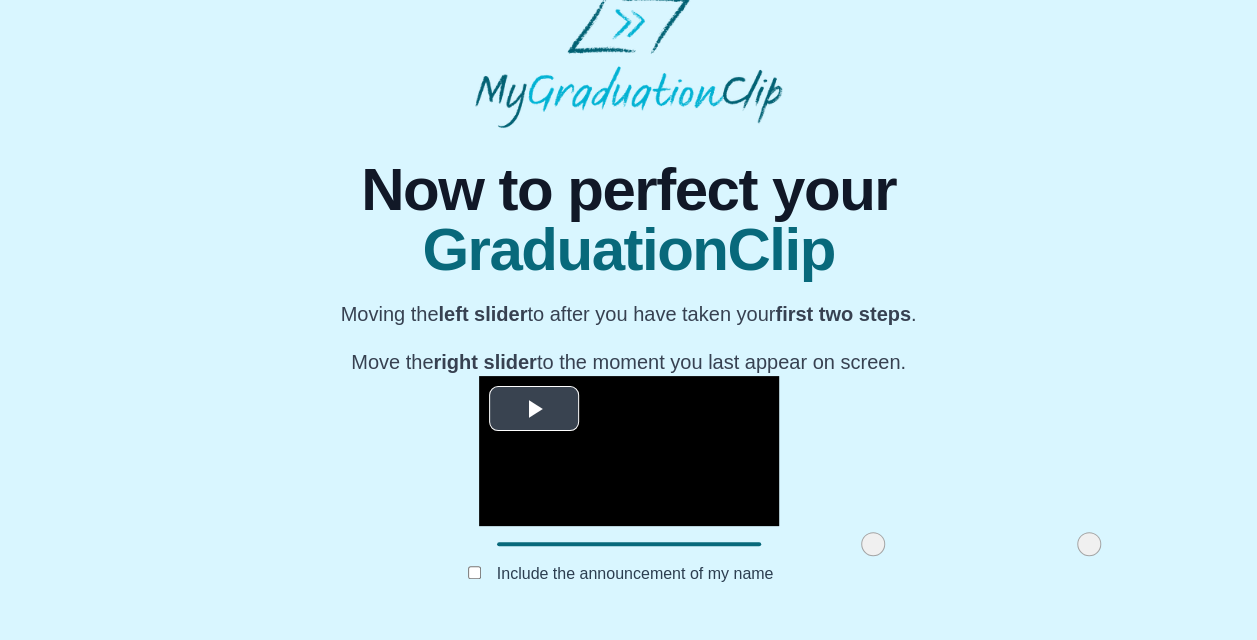 click at bounding box center (534, 409) 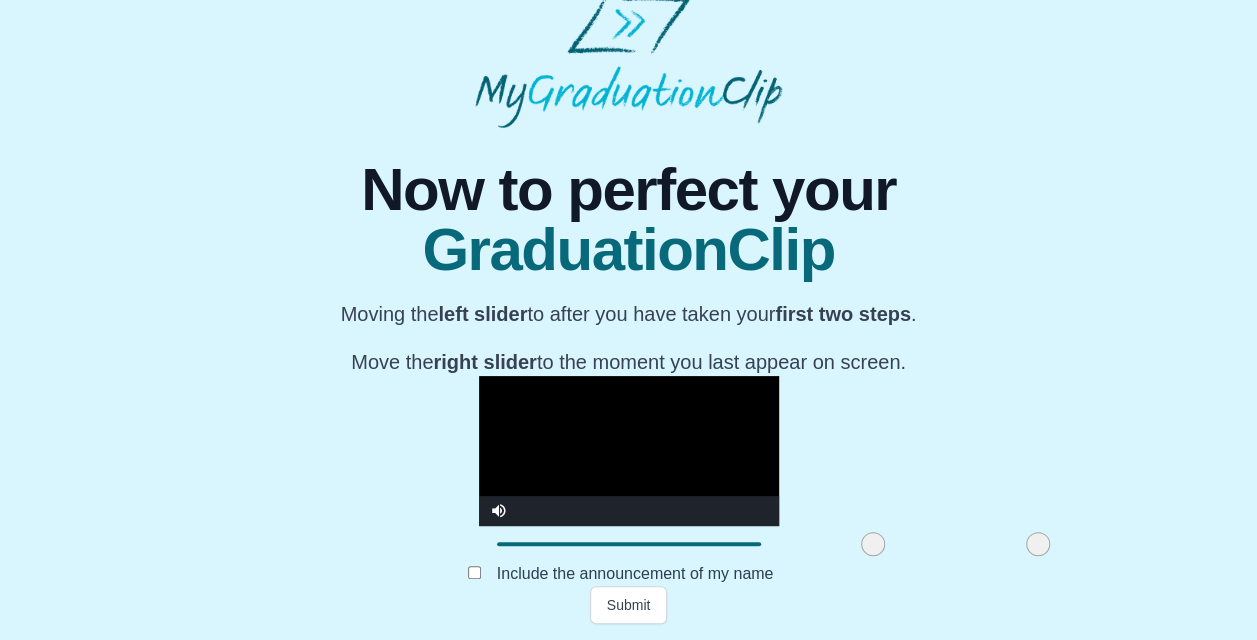 drag, startPoint x: 929, startPoint y: 544, endPoint x: 878, endPoint y: 548, distance: 51.156624 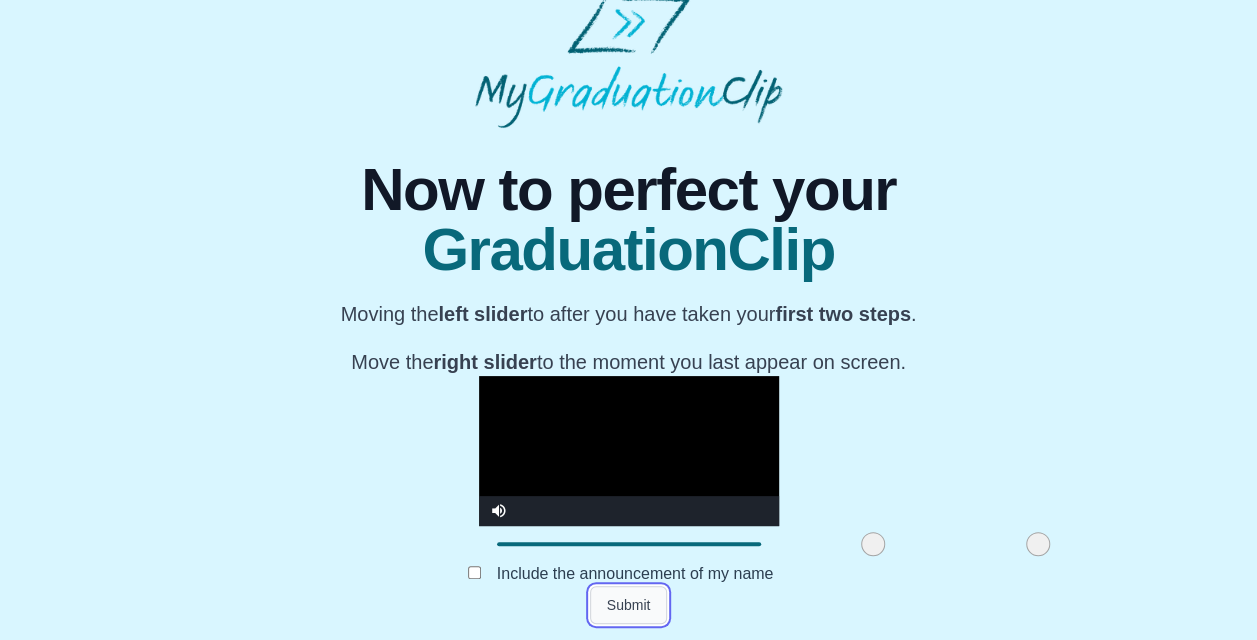 click on "Submit" at bounding box center [629, 605] 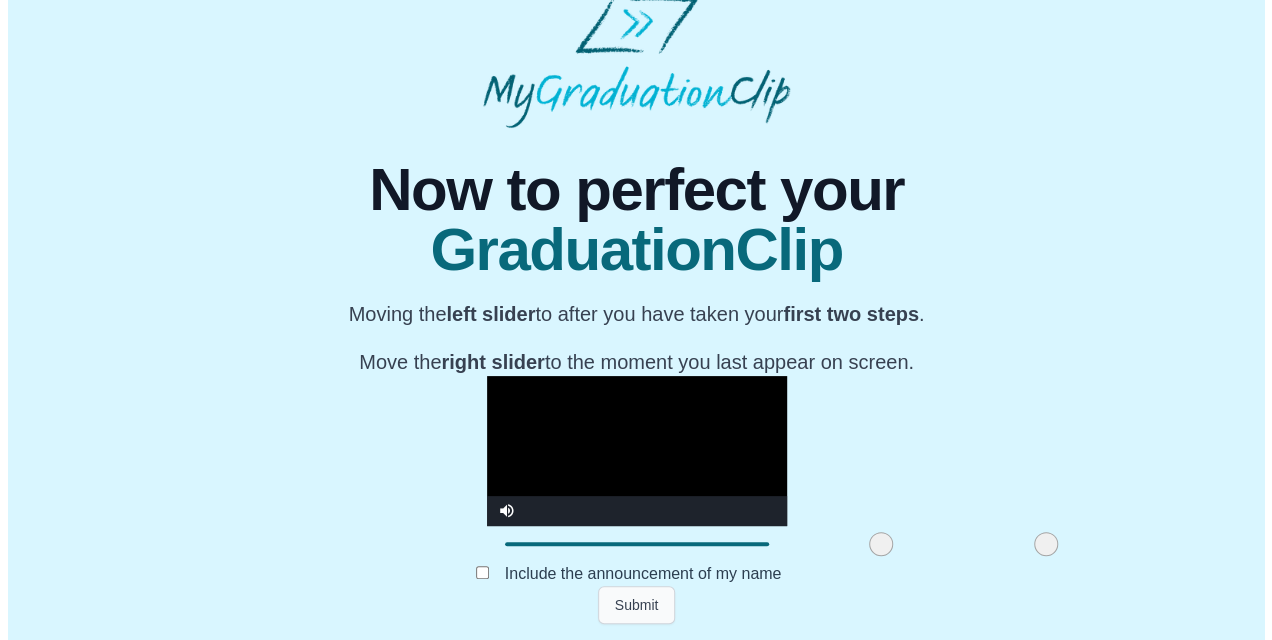 scroll, scrollTop: 0, scrollLeft: 0, axis: both 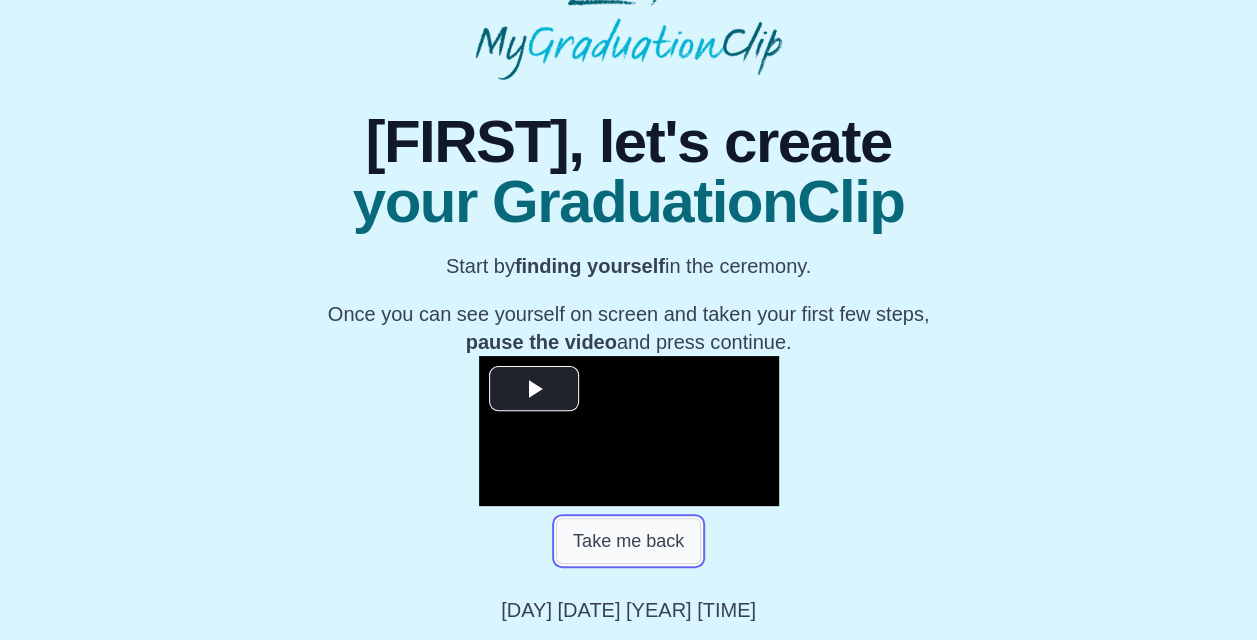 click on "Take me back" at bounding box center (628, 541) 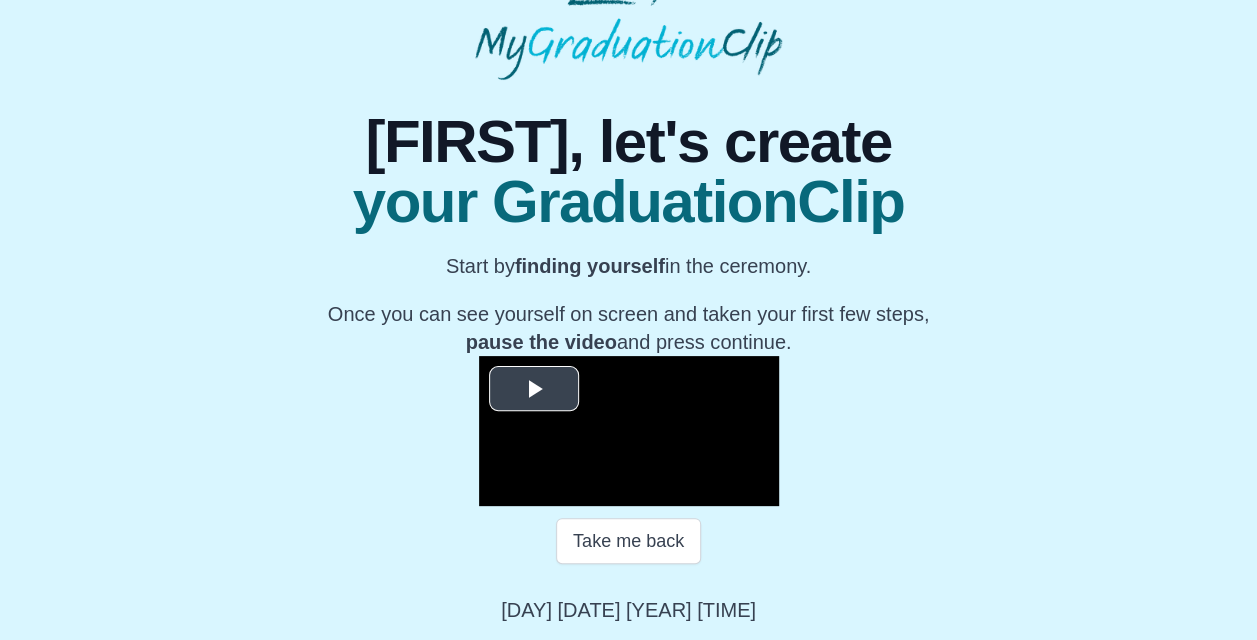 click at bounding box center (534, 389) 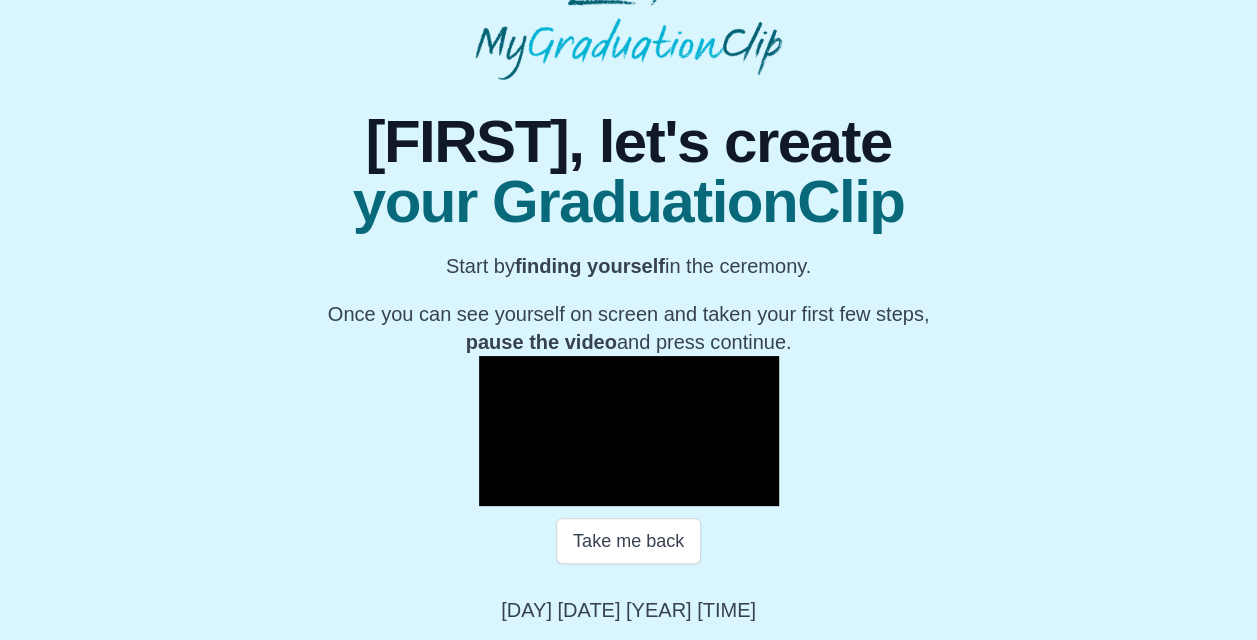 scroll, scrollTop: 272, scrollLeft: 0, axis: vertical 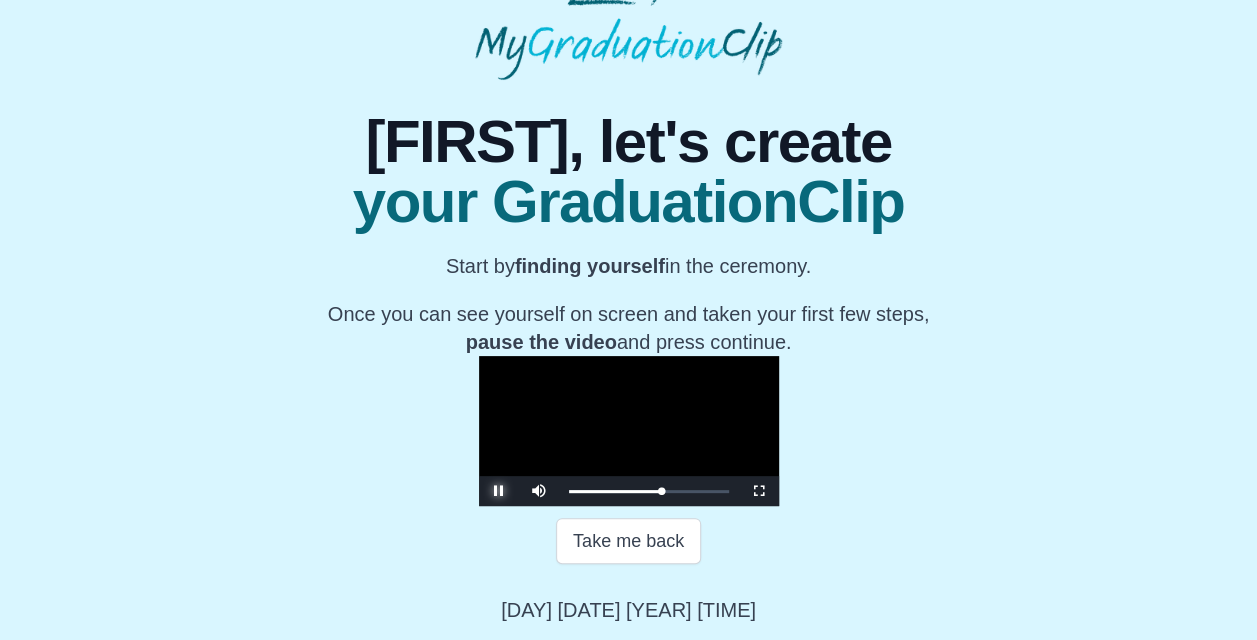 click at bounding box center (499, 491) 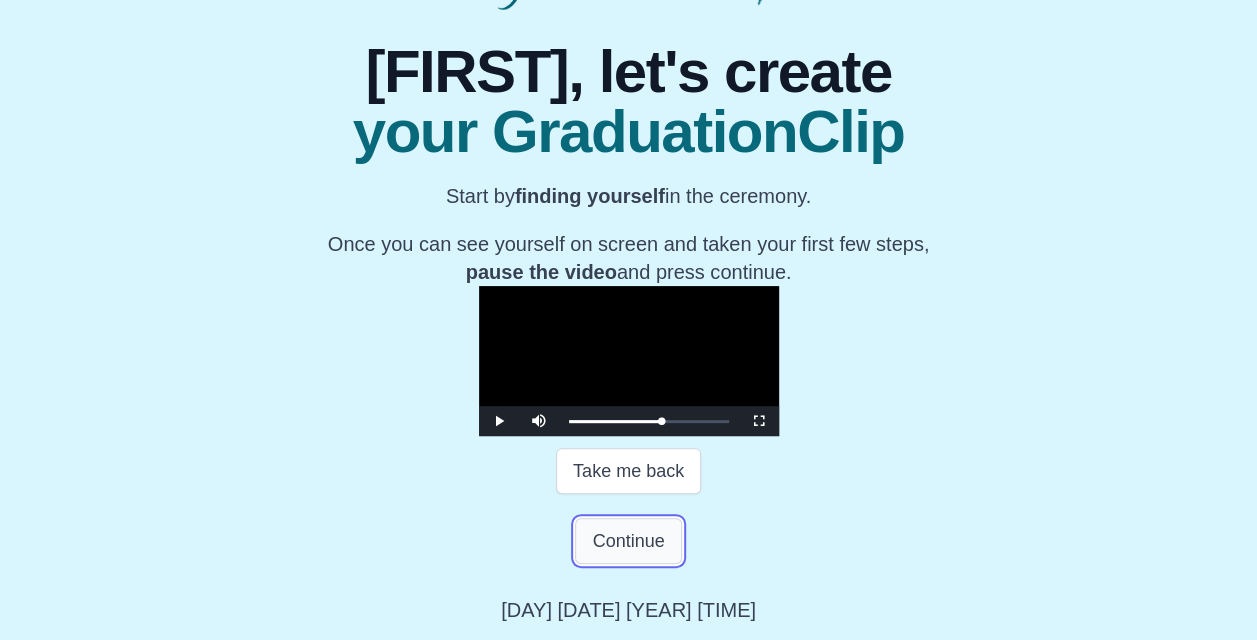 click on "Continue" at bounding box center (628, 541) 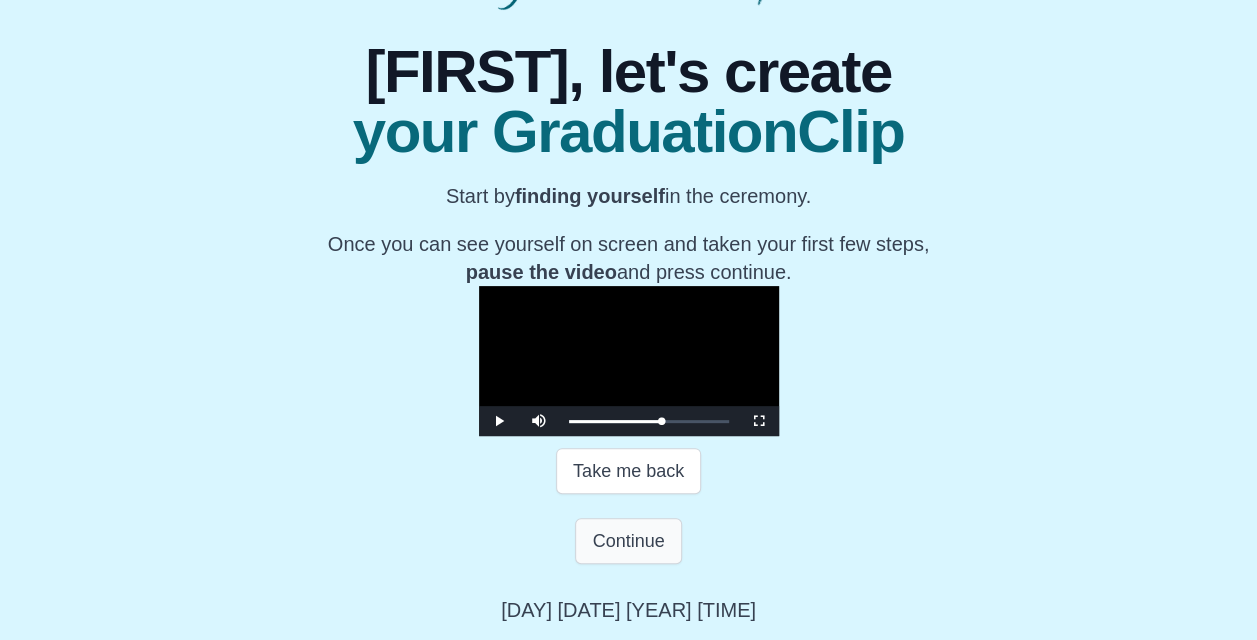 scroll, scrollTop: 10, scrollLeft: 0, axis: vertical 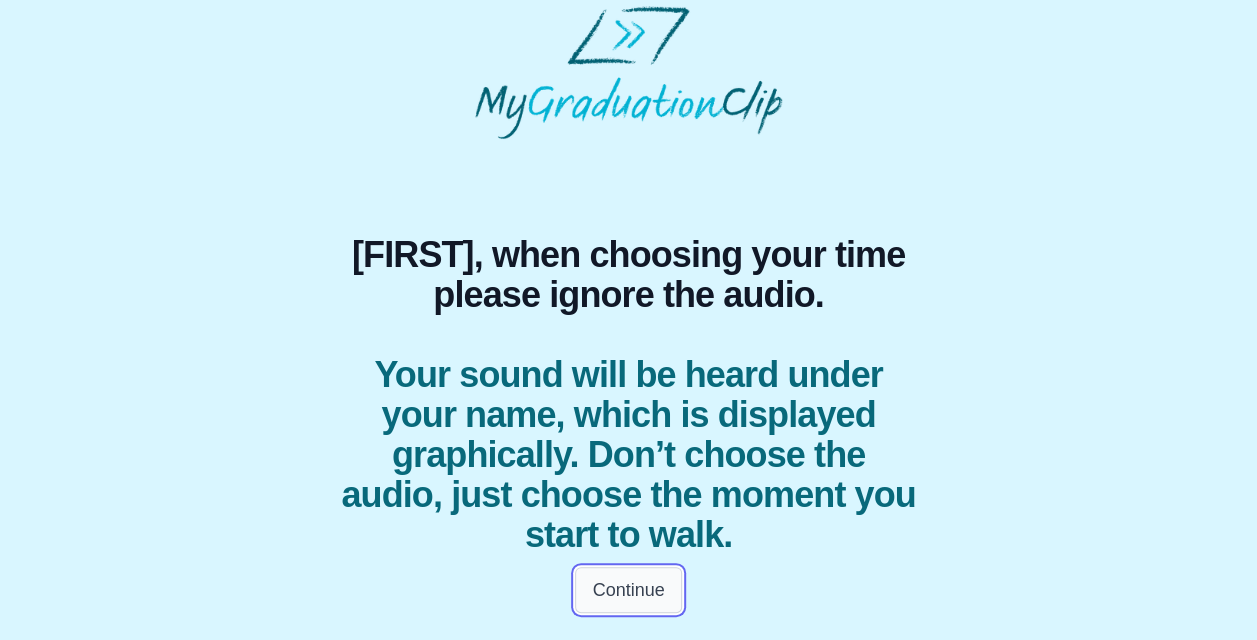 click on "Continue" at bounding box center [628, 590] 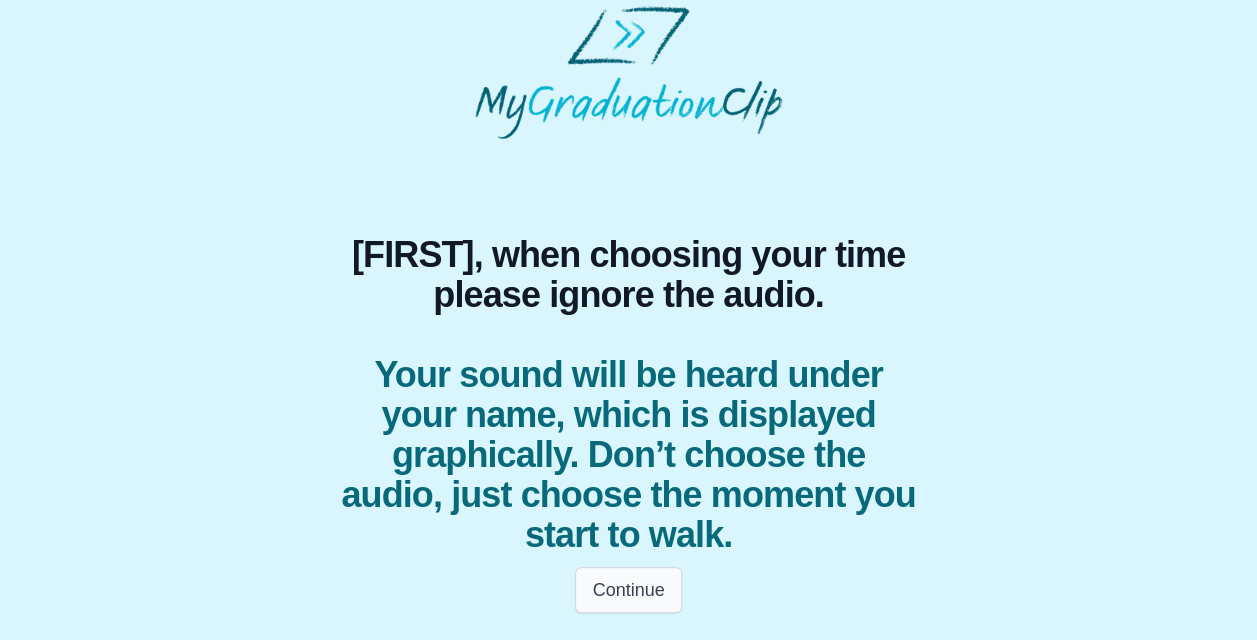 scroll, scrollTop: 0, scrollLeft: 0, axis: both 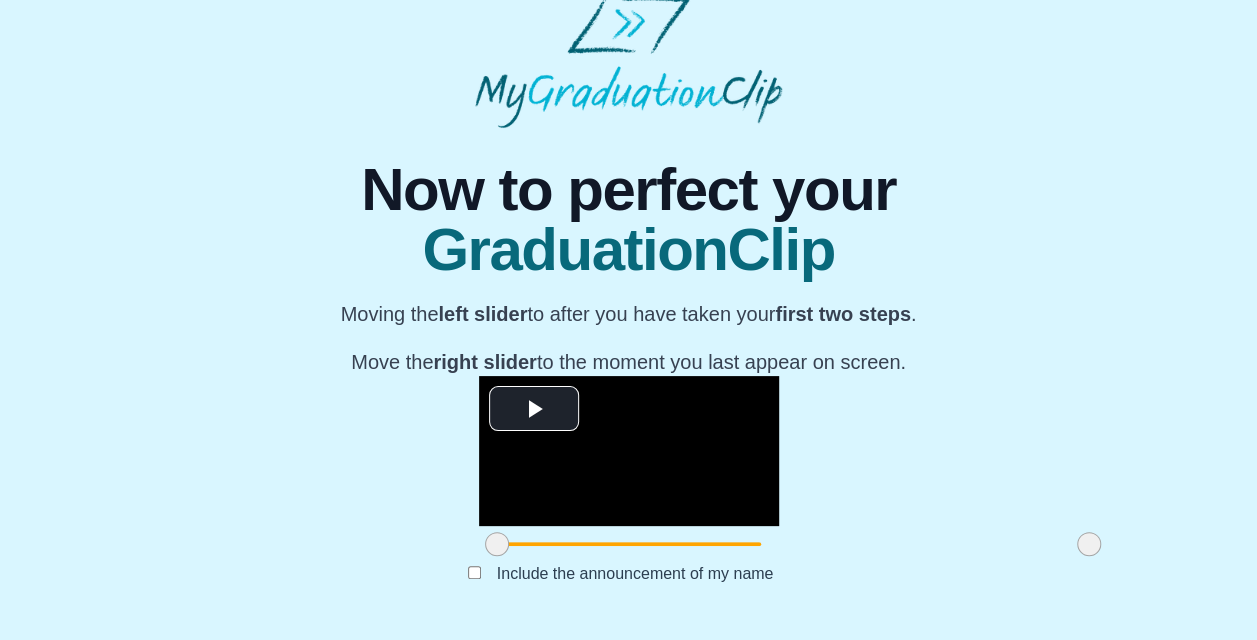 drag, startPoint x: 928, startPoint y: 545, endPoint x: 948, endPoint y: 552, distance: 21.189621 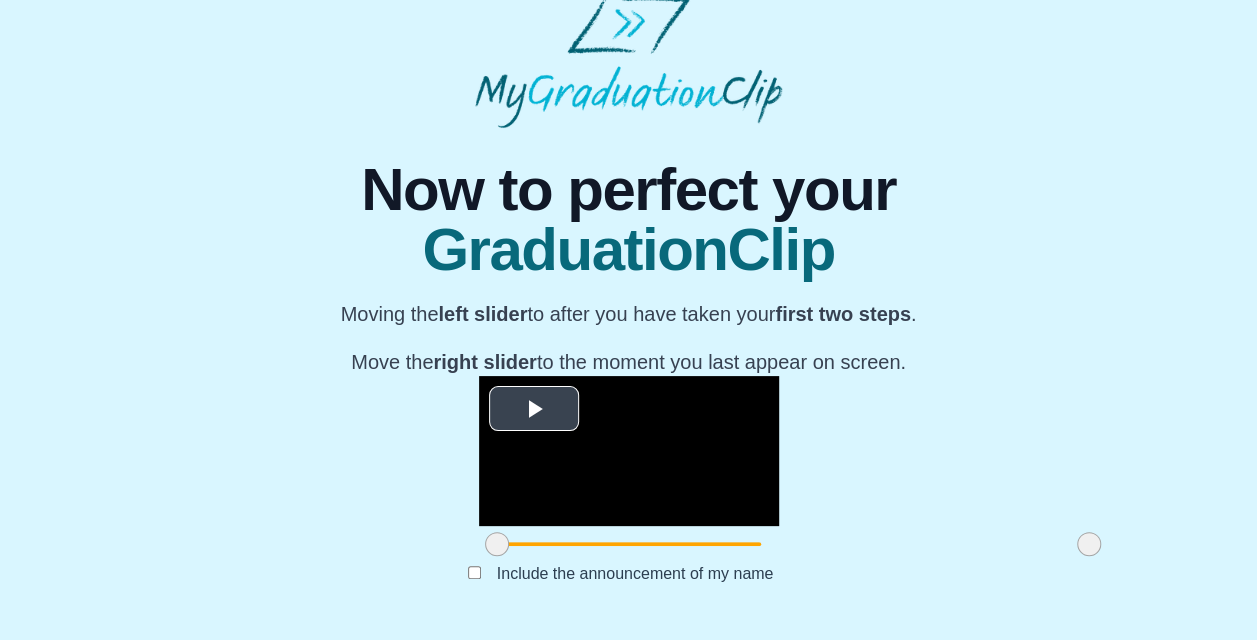 click at bounding box center (534, 409) 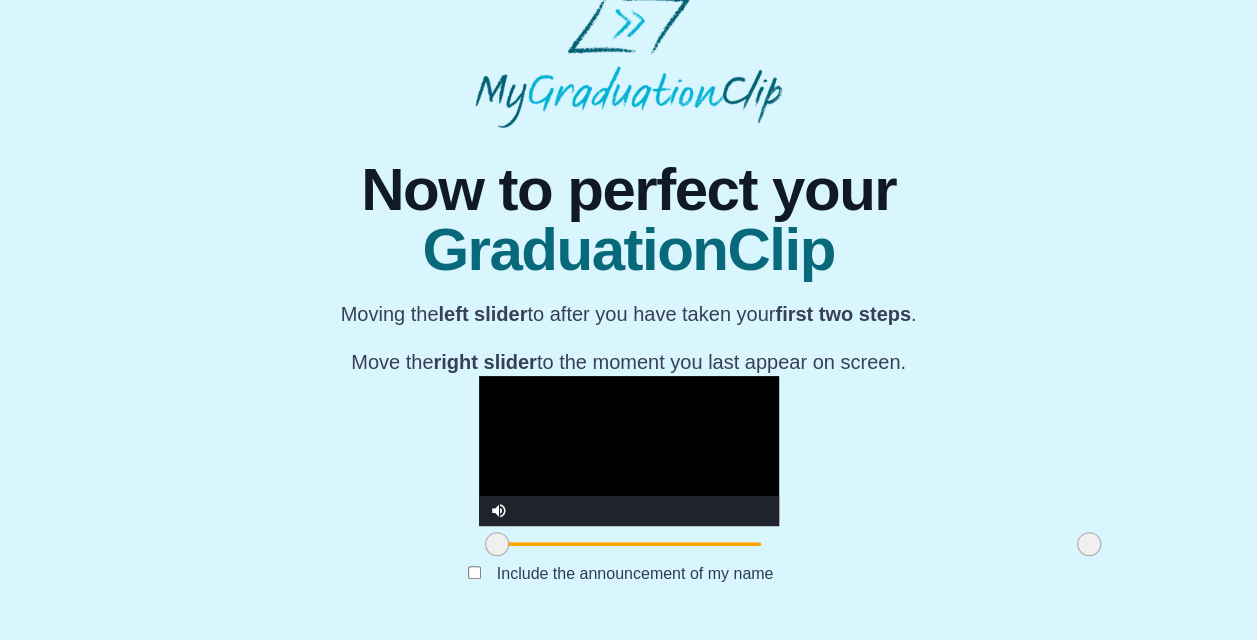 drag, startPoint x: 922, startPoint y: 549, endPoint x: 956, endPoint y: 543, distance: 34.525352 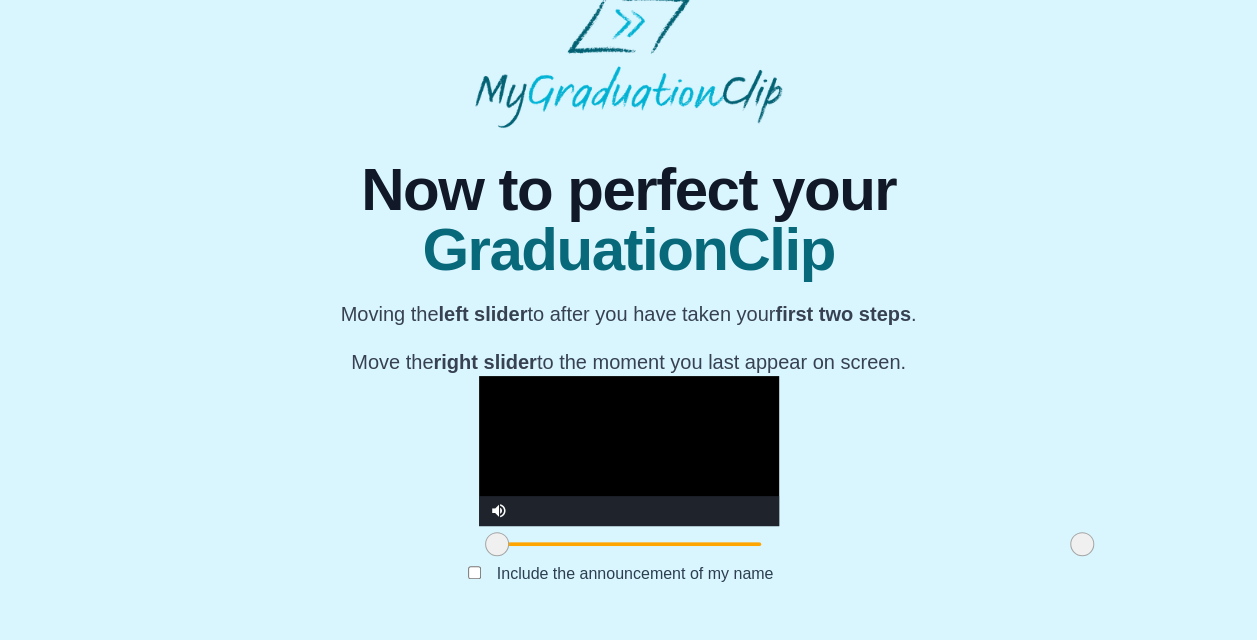 click at bounding box center (1082, 544) 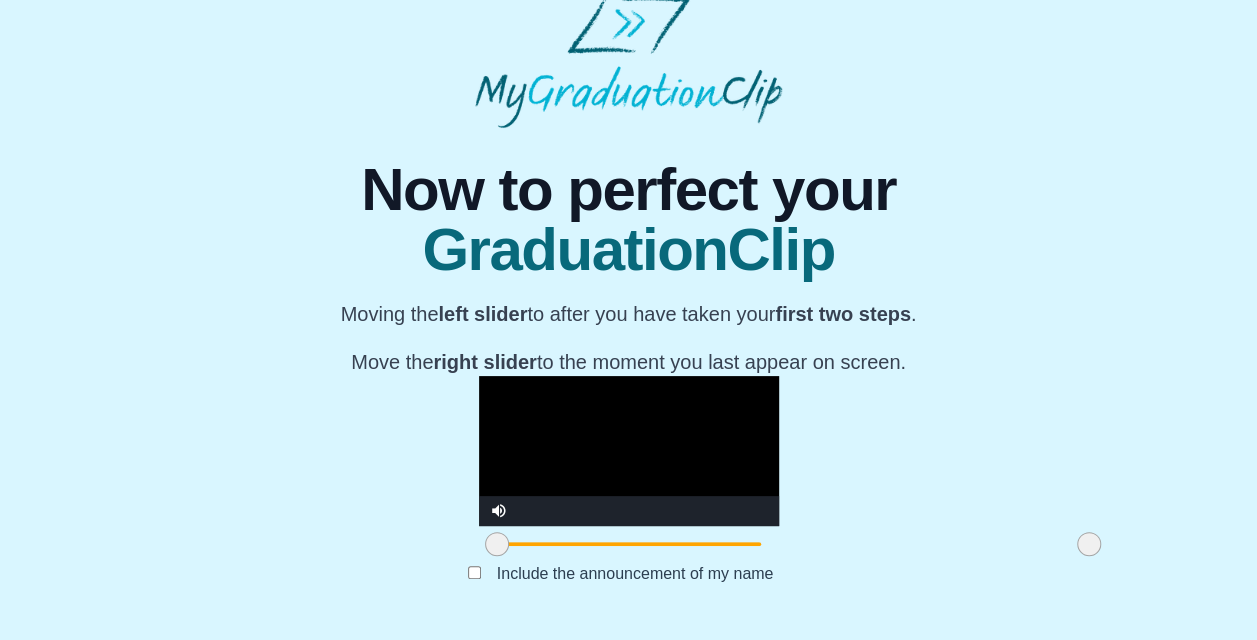 drag, startPoint x: 923, startPoint y: 540, endPoint x: 959, endPoint y: 538, distance: 36.05551 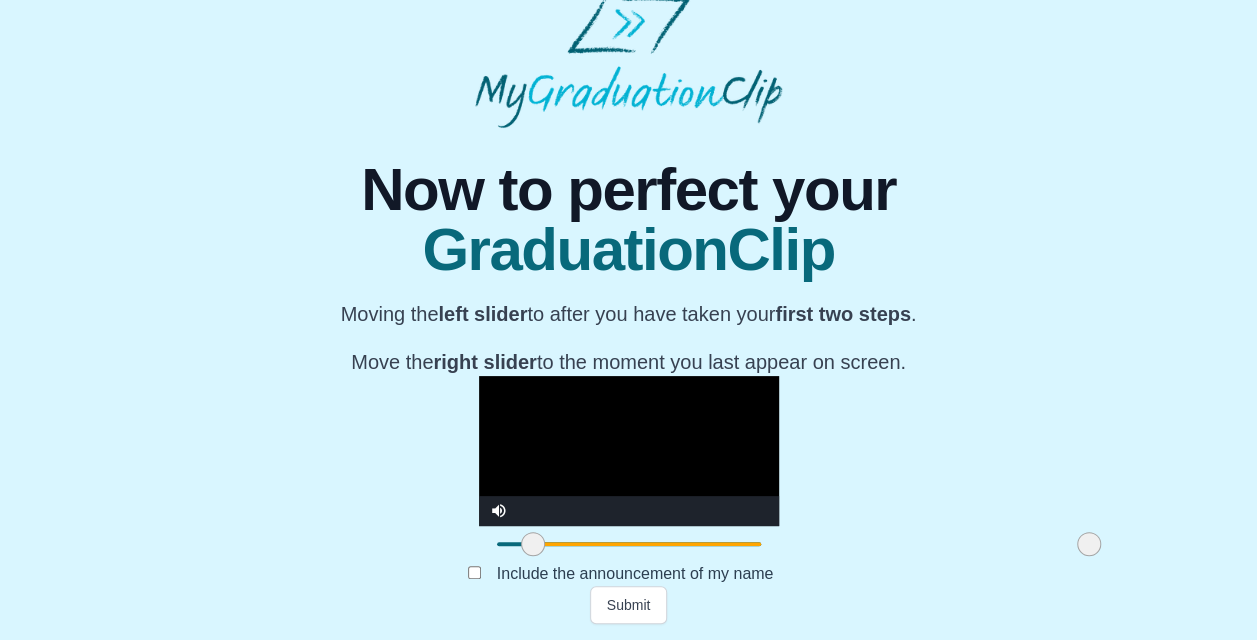 drag, startPoint x: 332, startPoint y: 544, endPoint x: 368, endPoint y: 546, distance: 36.05551 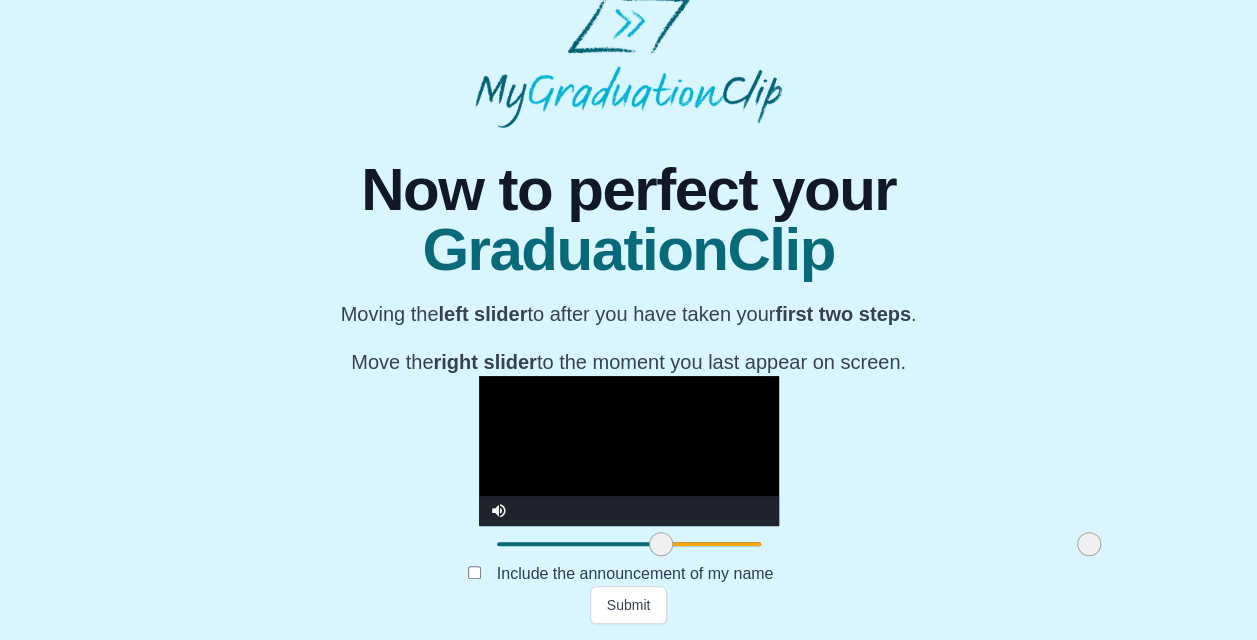 drag, startPoint x: 368, startPoint y: 546, endPoint x: 496, endPoint y: 546, distance: 128 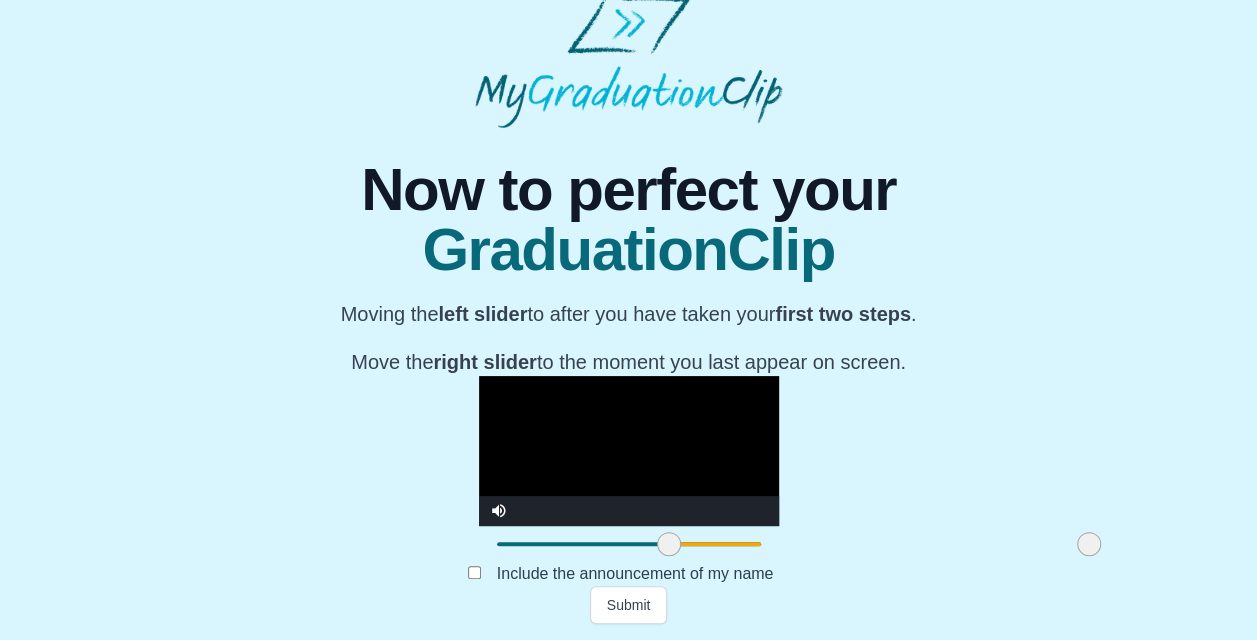 click at bounding box center (669, 544) 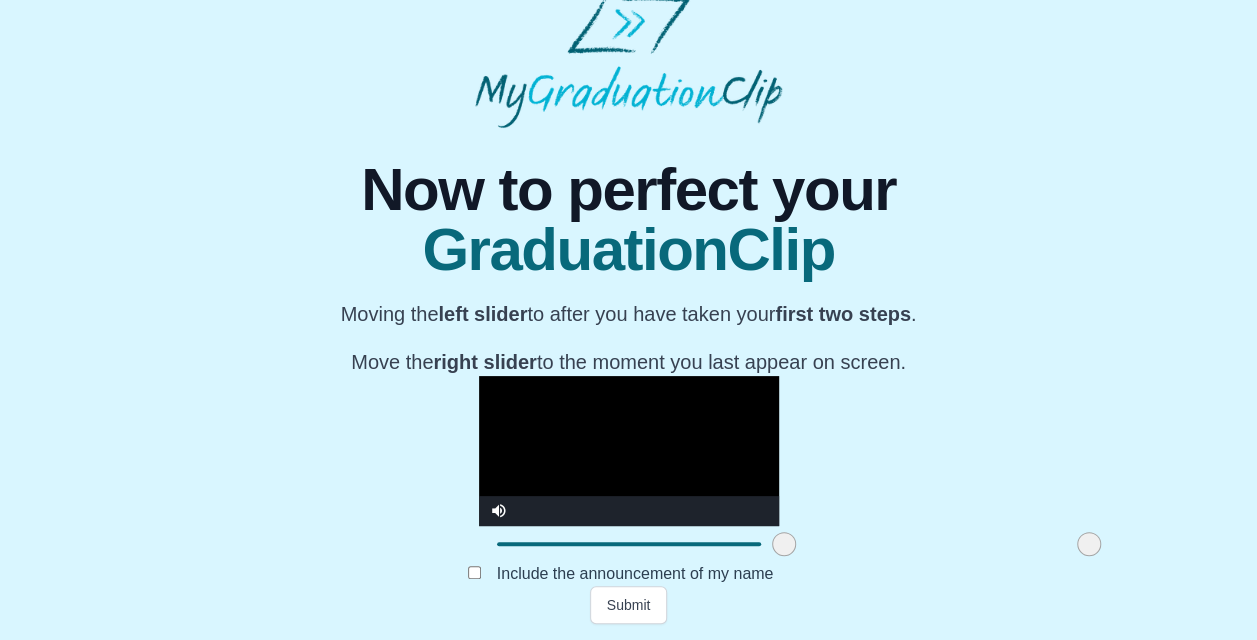 drag, startPoint x: 504, startPoint y: 546, endPoint x: 620, endPoint y: 548, distance: 116.01724 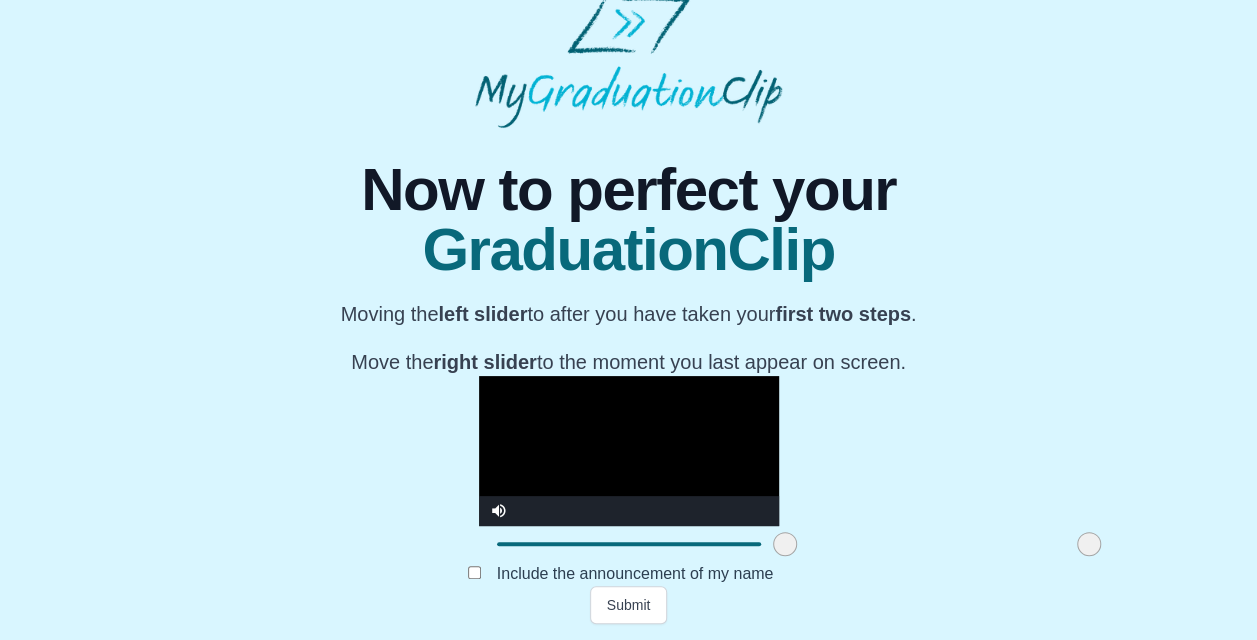 click at bounding box center [1089, 544] 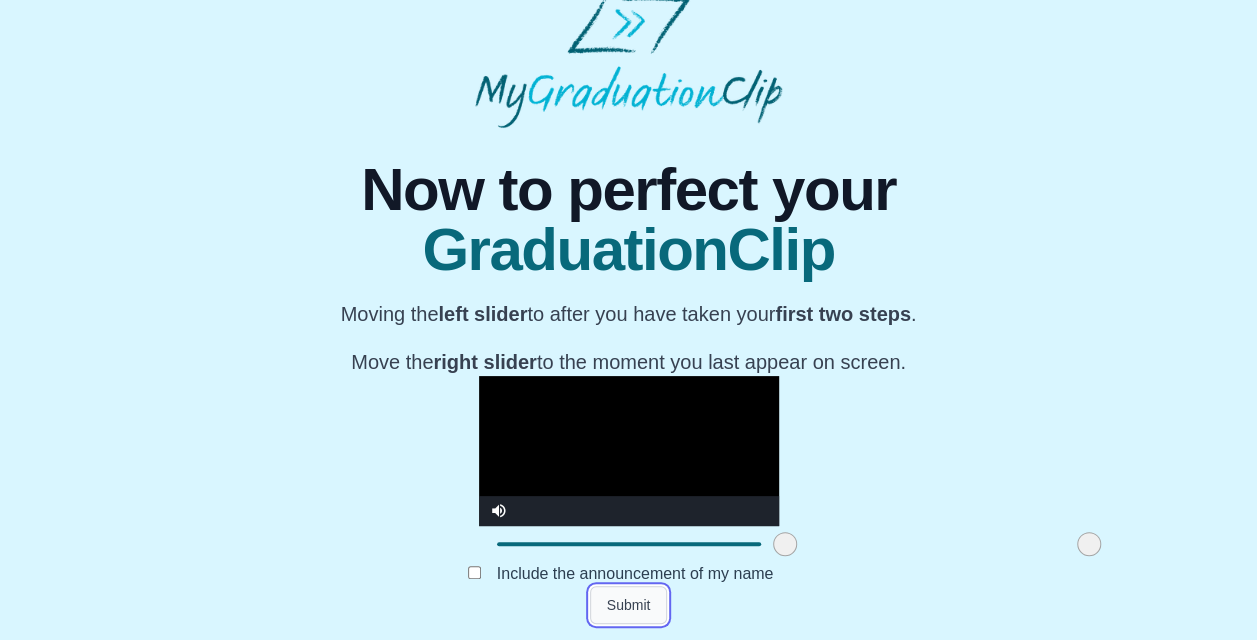 click on "Submit" at bounding box center [629, 605] 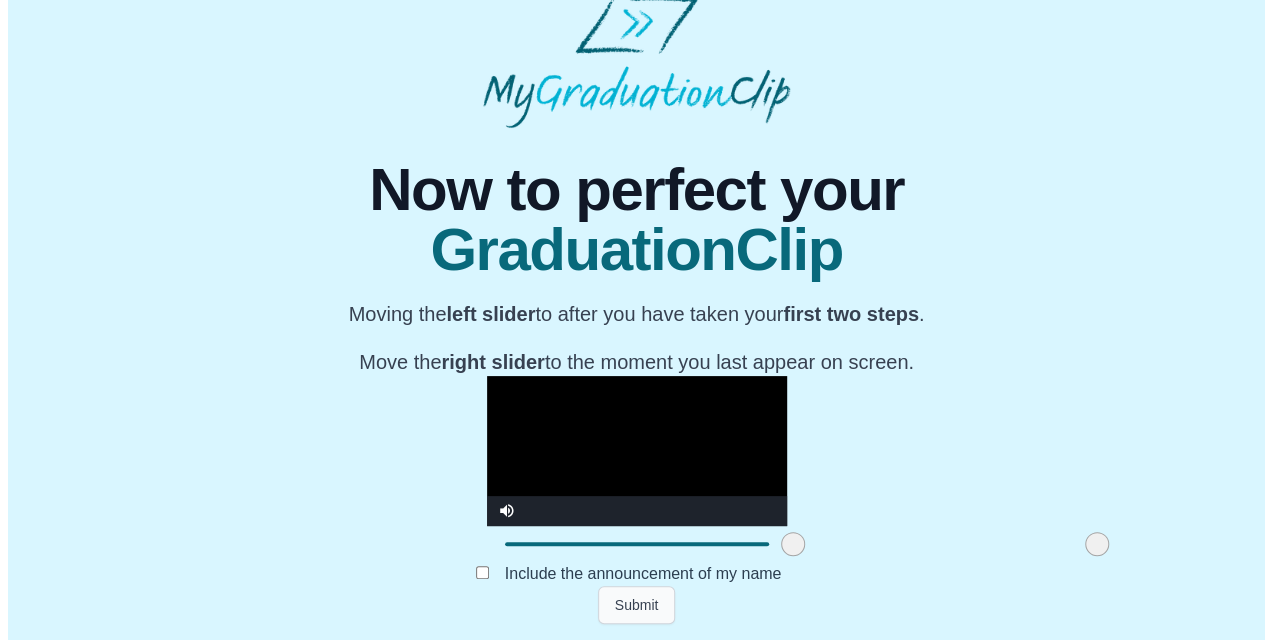 scroll, scrollTop: 0, scrollLeft: 0, axis: both 